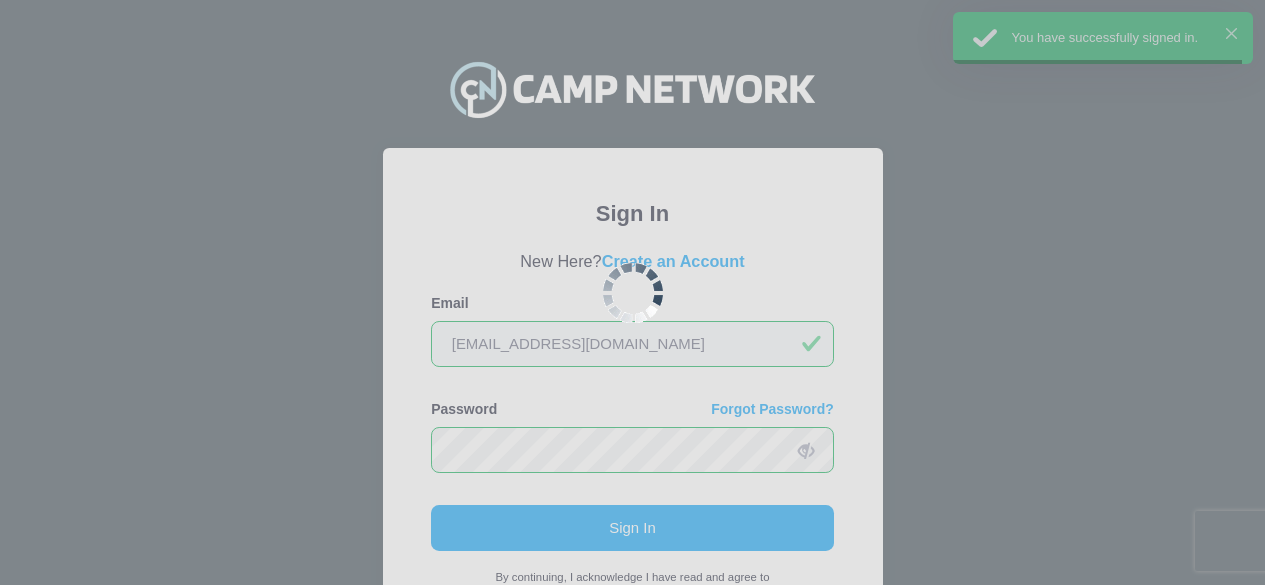 scroll, scrollTop: 0, scrollLeft: 0, axis: both 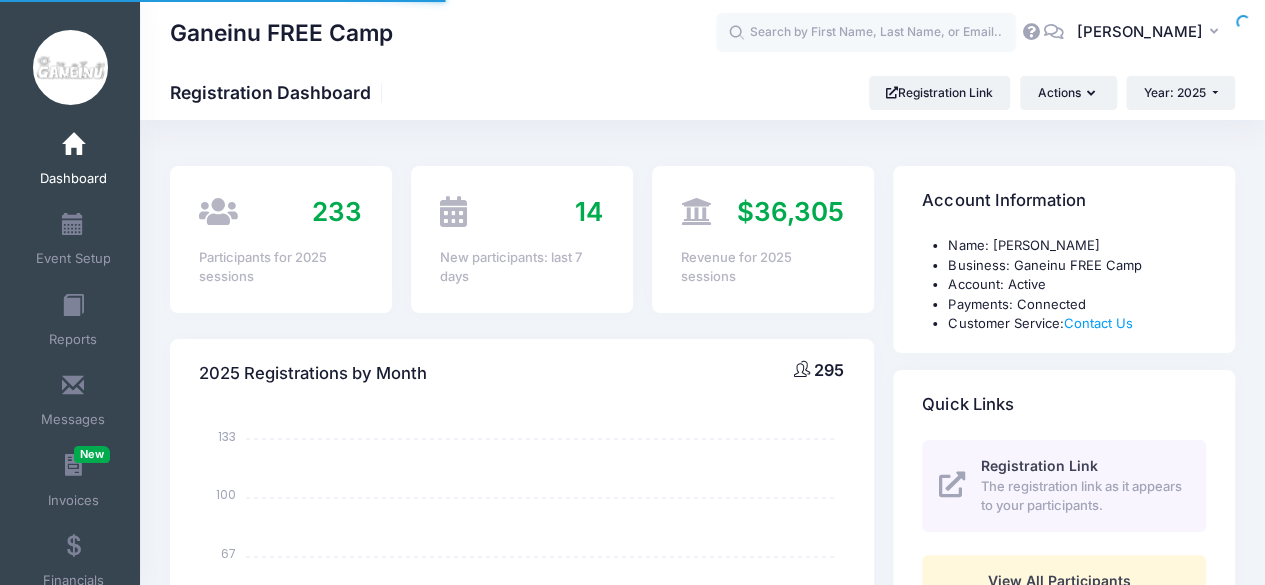 select 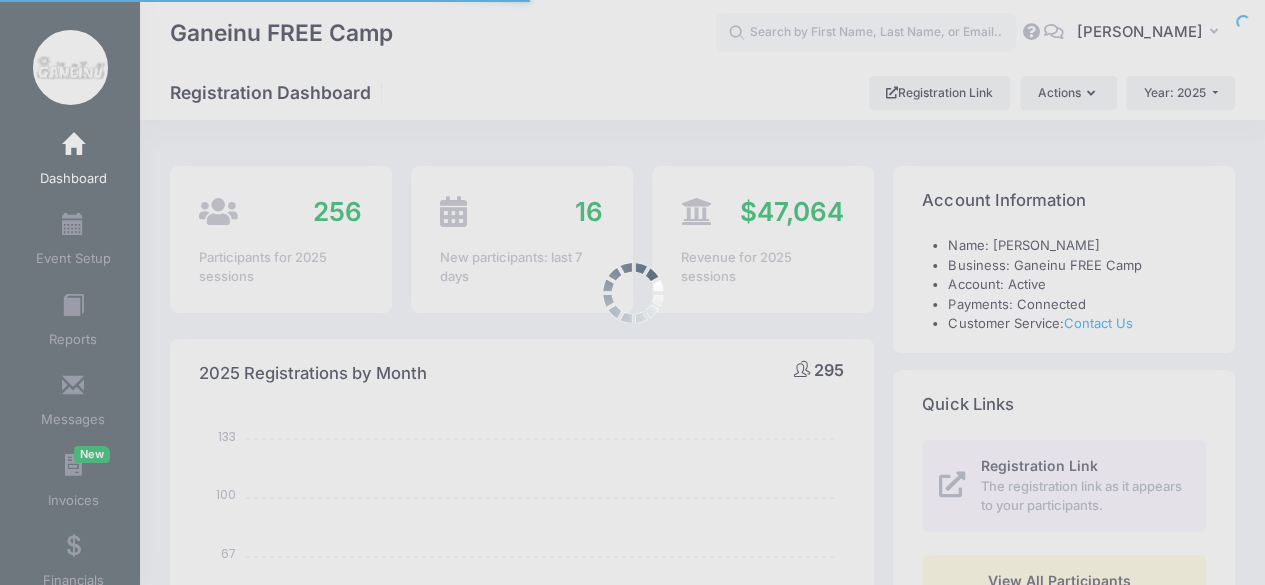scroll, scrollTop: 0, scrollLeft: 0, axis: both 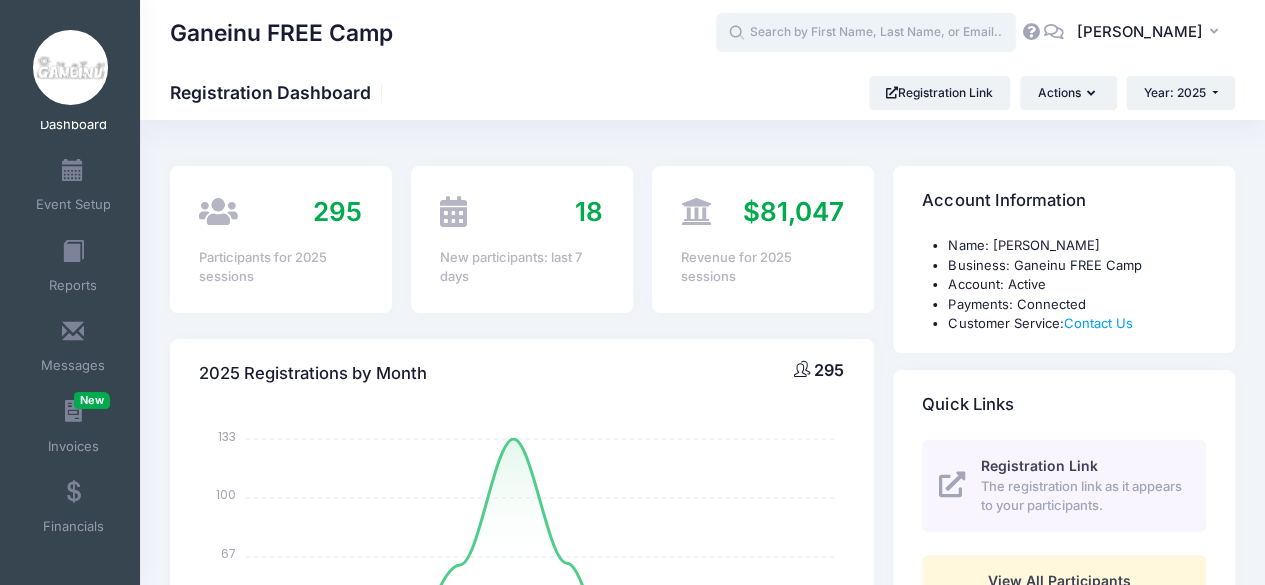 click at bounding box center (866, 33) 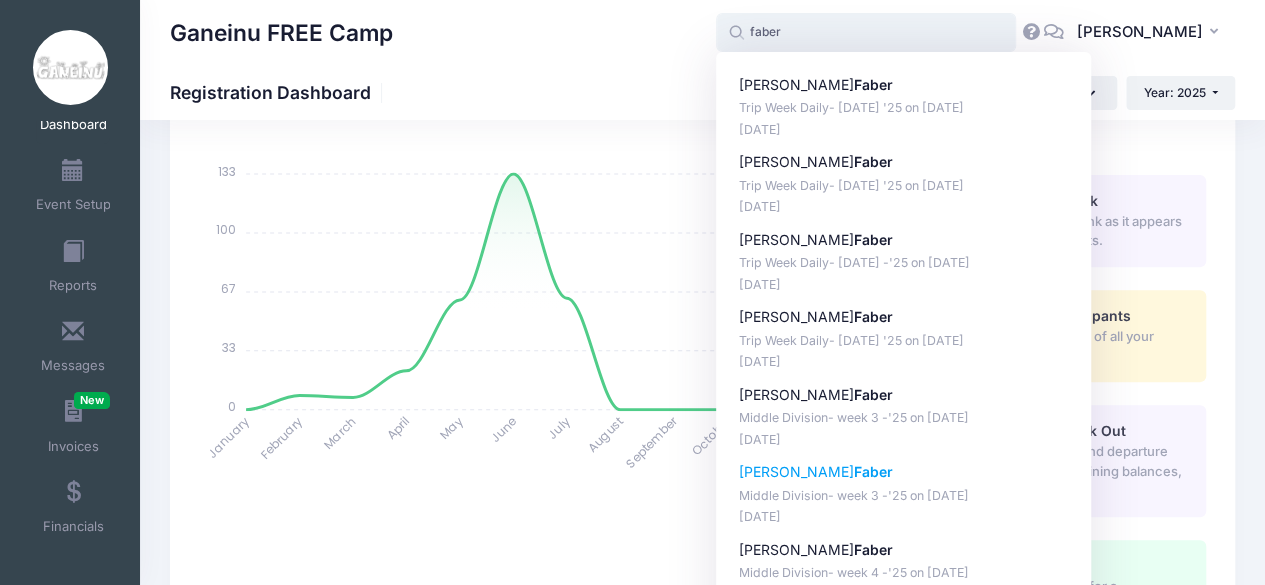 scroll, scrollTop: 266, scrollLeft: 0, axis: vertical 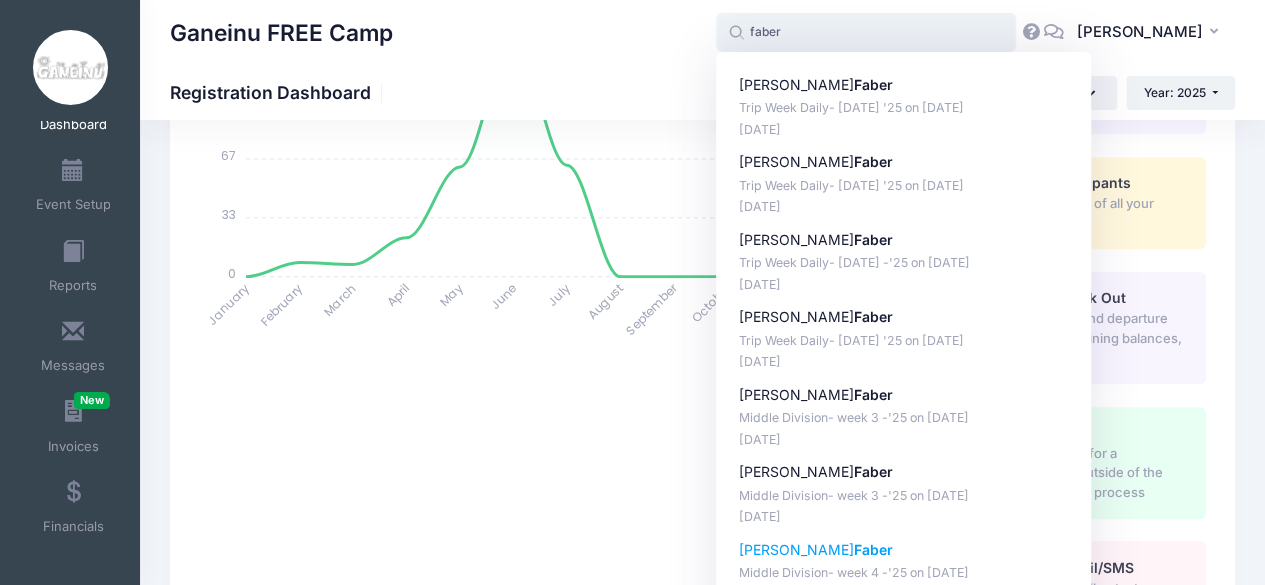 click on "Faber" at bounding box center [873, 549] 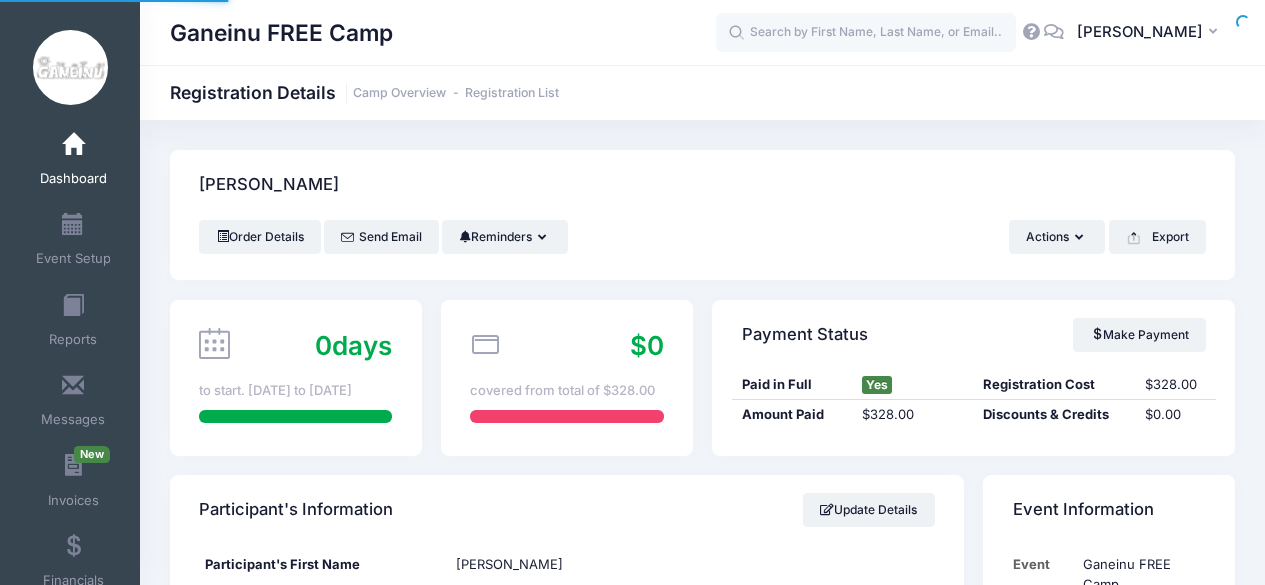 scroll, scrollTop: 0, scrollLeft: 0, axis: both 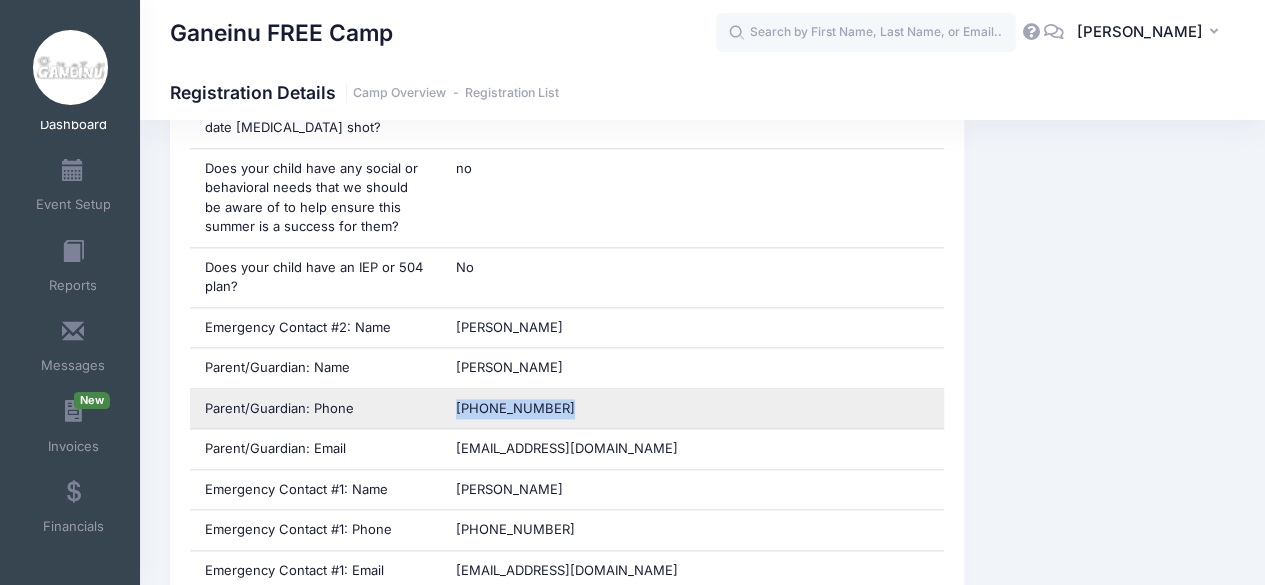 drag, startPoint x: 579, startPoint y: 456, endPoint x: 425, endPoint y: 414, distance: 159.62456 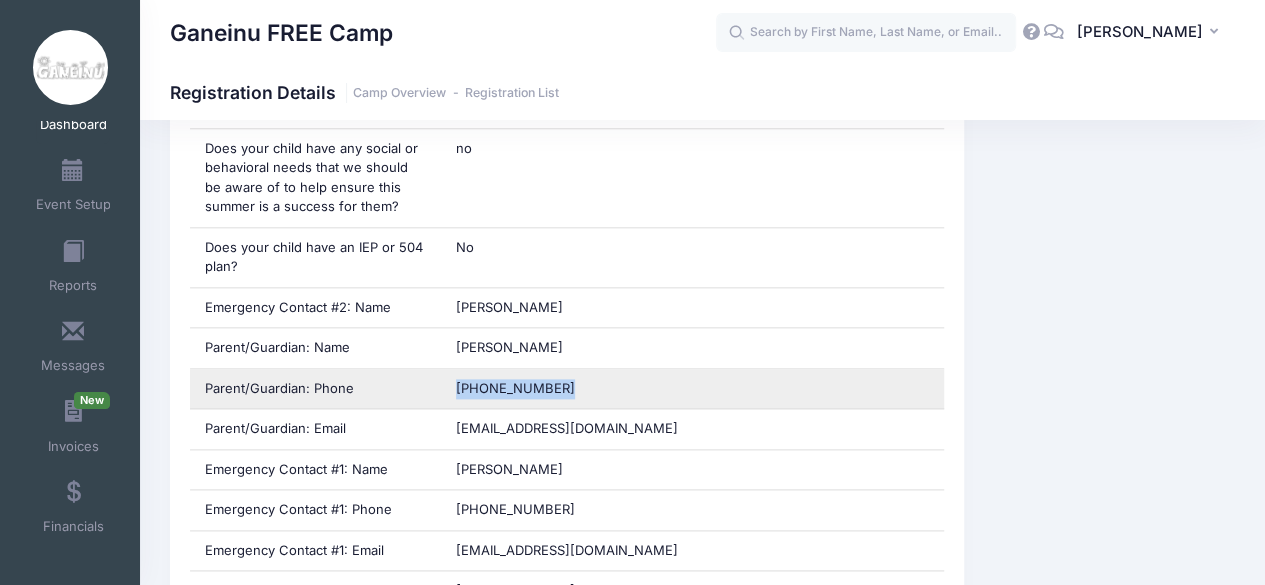 copy on "(703) 407-6068" 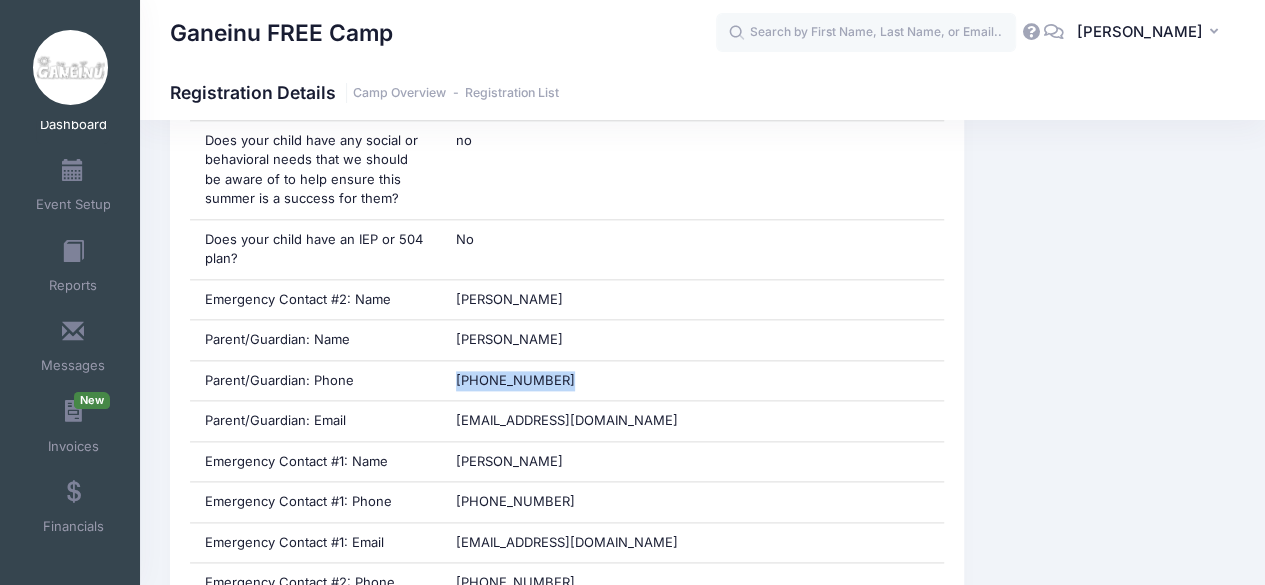 scroll, scrollTop: 1051, scrollLeft: 0, axis: vertical 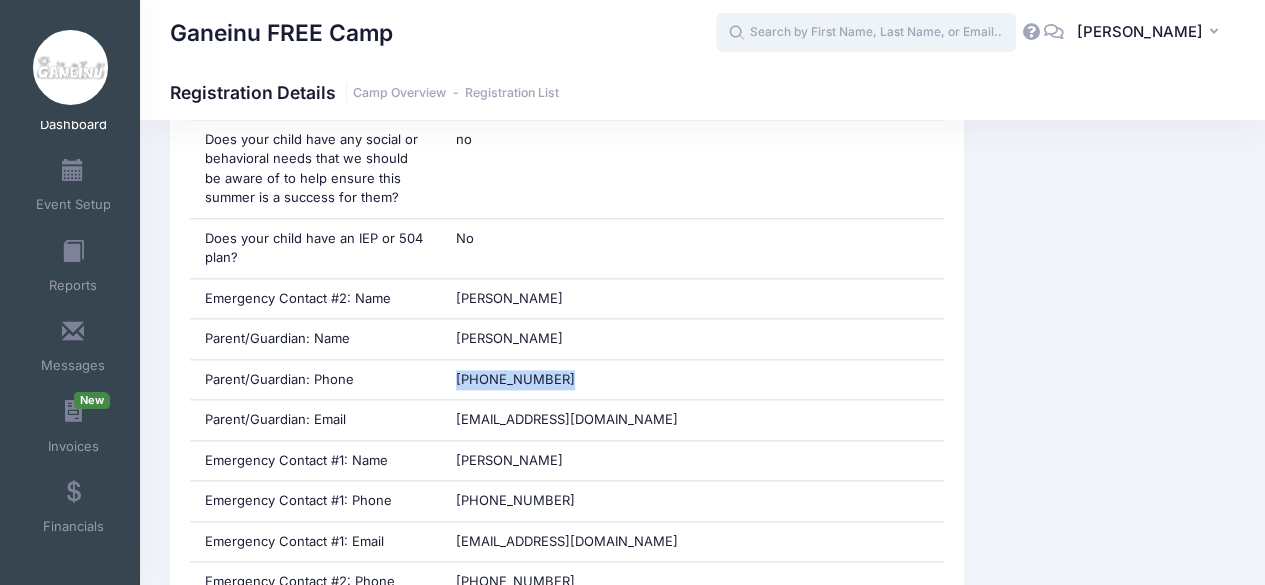 click at bounding box center [866, 33] 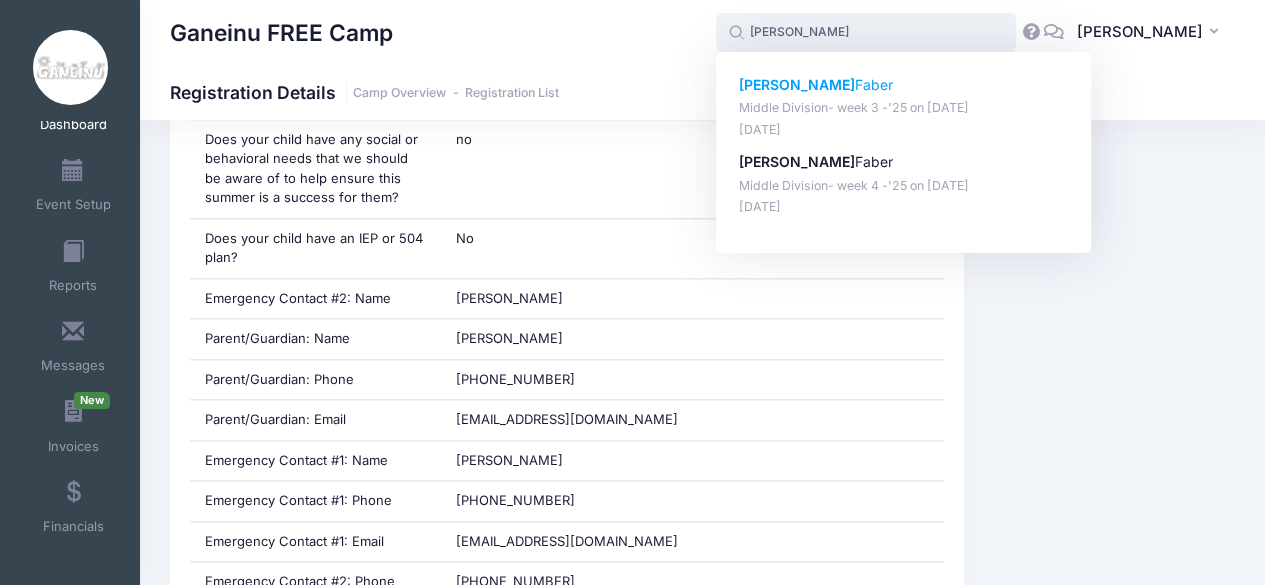 click on "Alexandra" 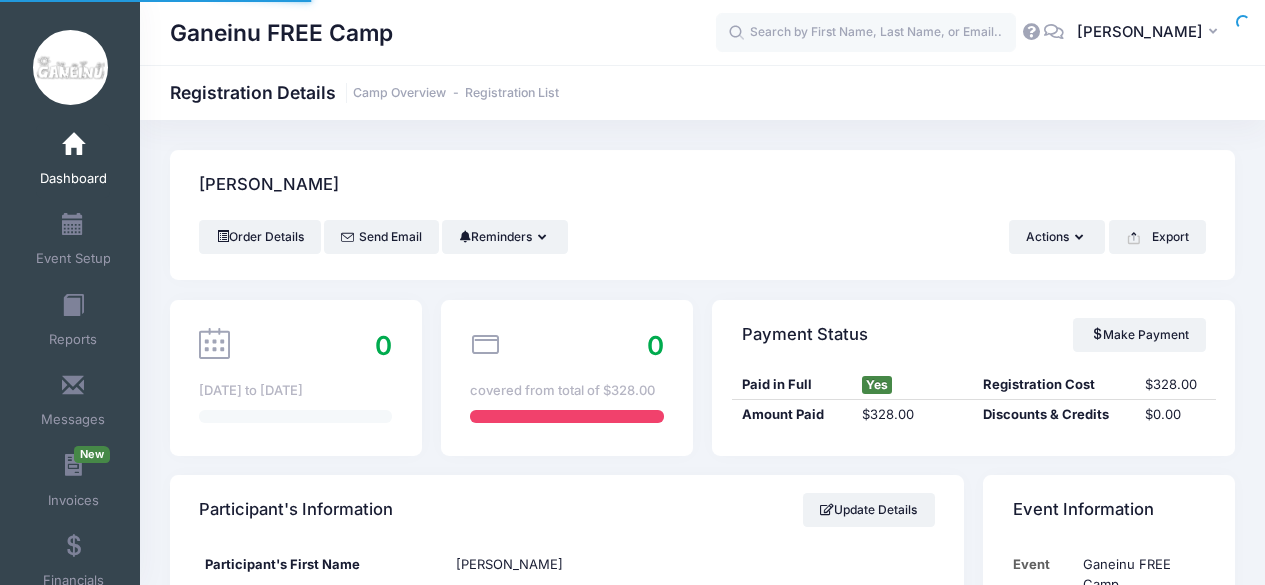 scroll, scrollTop: 0, scrollLeft: 0, axis: both 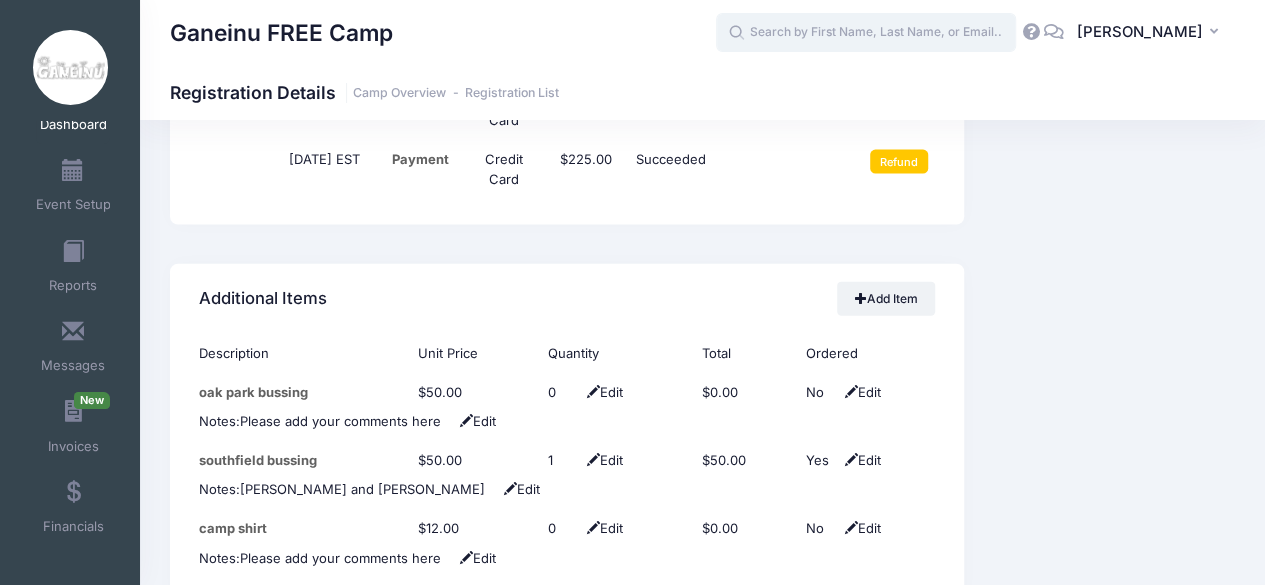 click at bounding box center (866, 33) 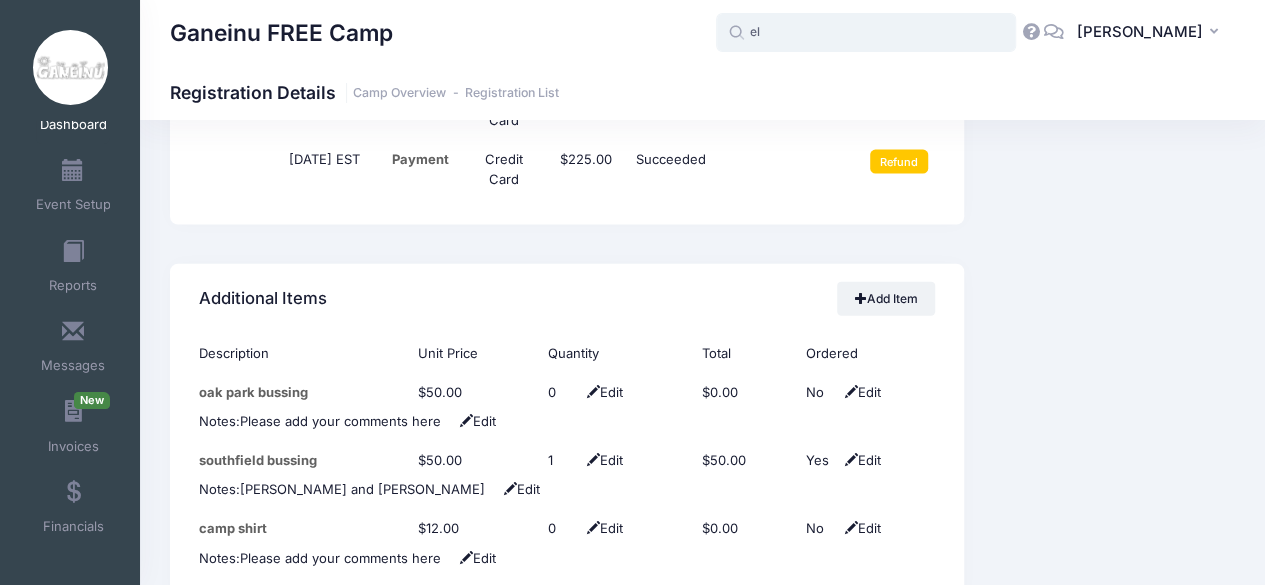 type on "e" 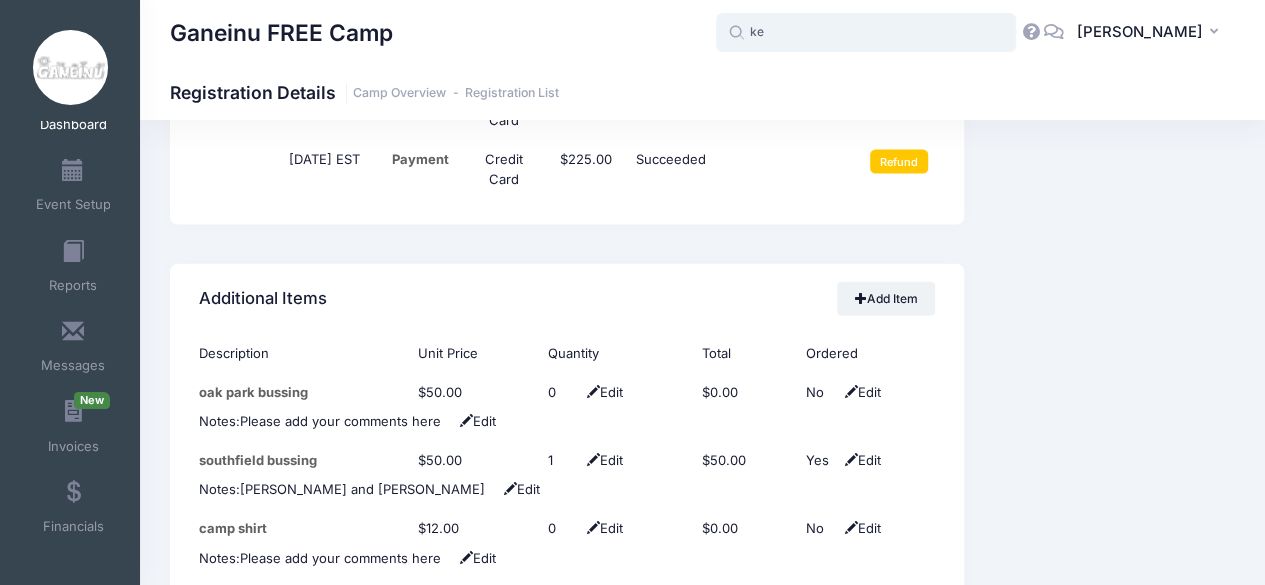 type on "k" 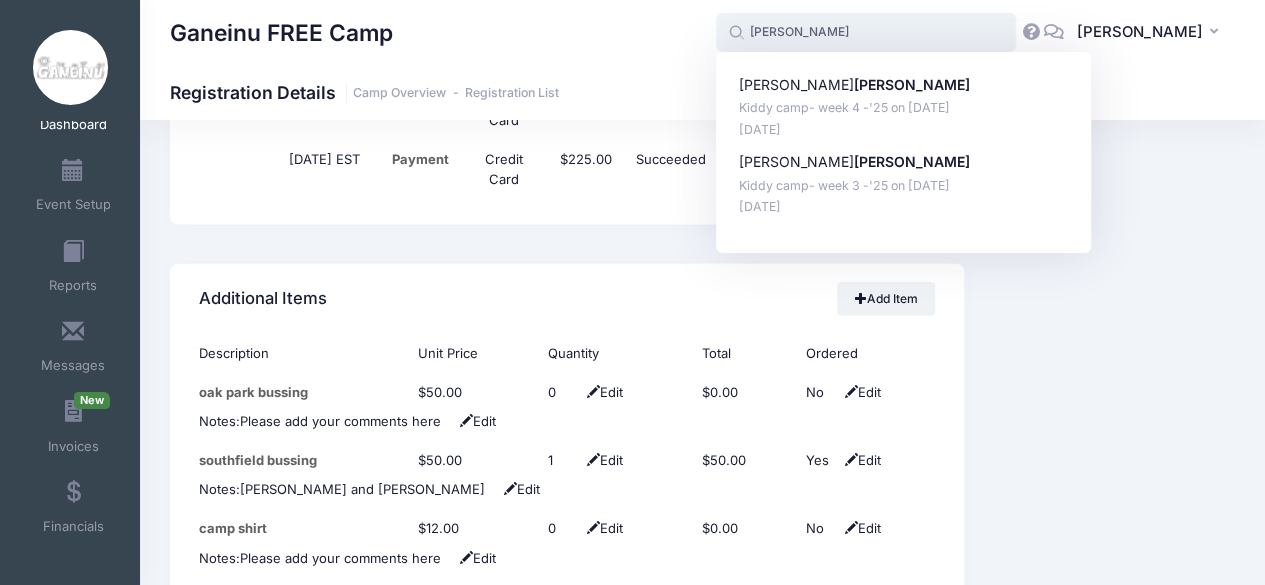 drag, startPoint x: 857, startPoint y: 37, endPoint x: 535, endPoint y: 33, distance: 322.02484 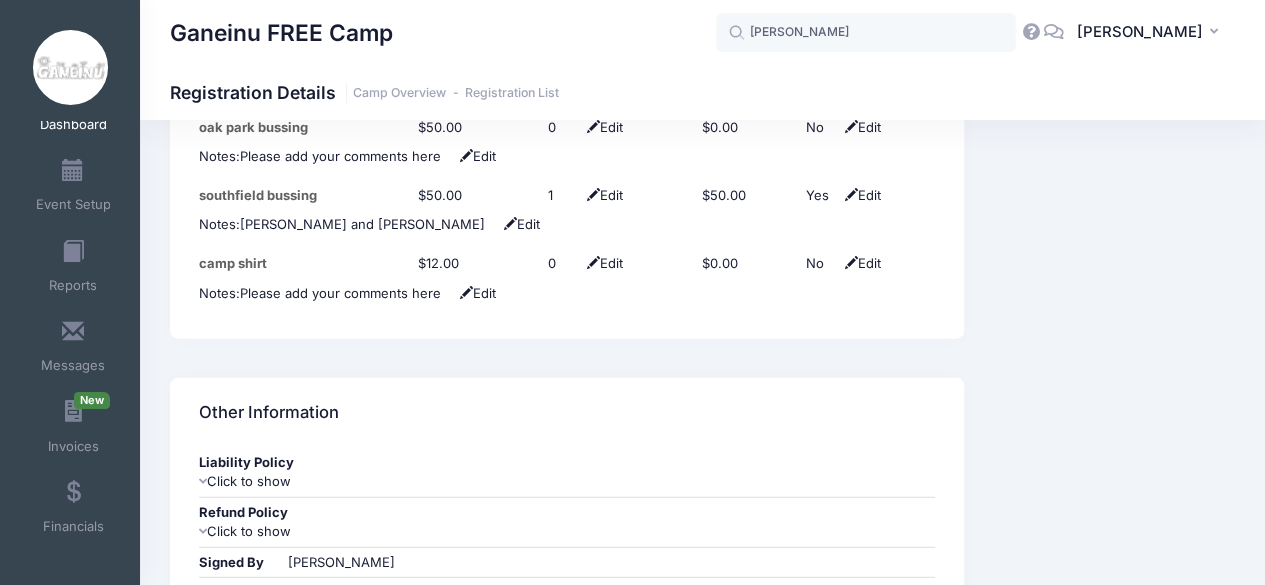 click on "Event Information
Event
Ganeinu FREE Camp
Session
Middle Division- week 3 -'25
From
Jul 7th
To
Jul 11th" at bounding box center (1109, -461) 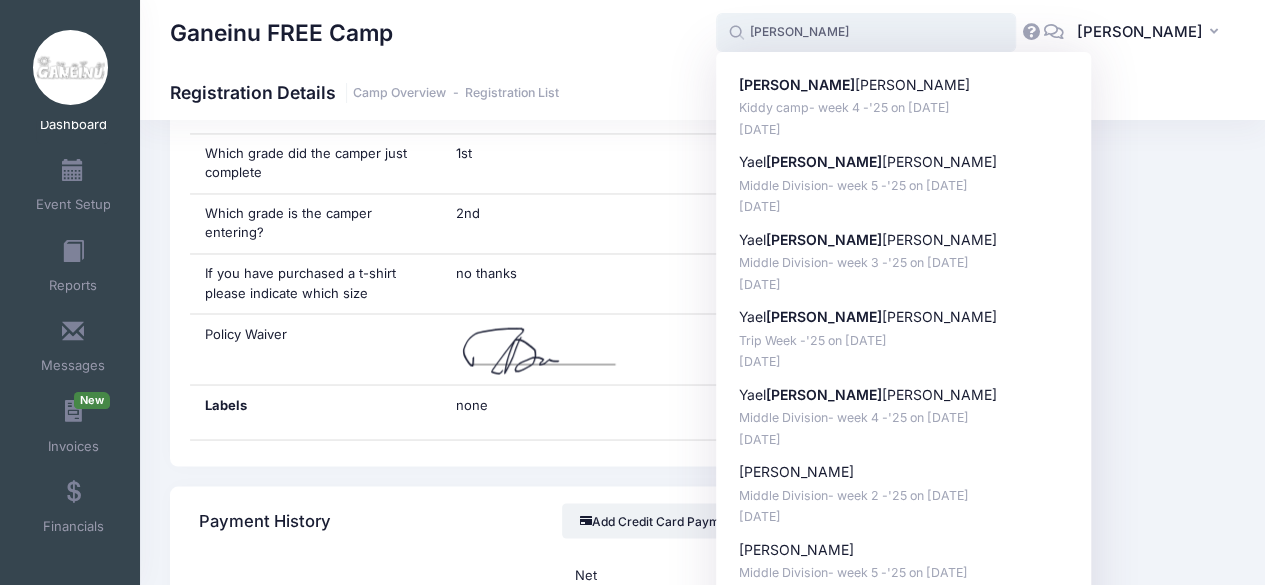click on "devorah" at bounding box center [866, 33] 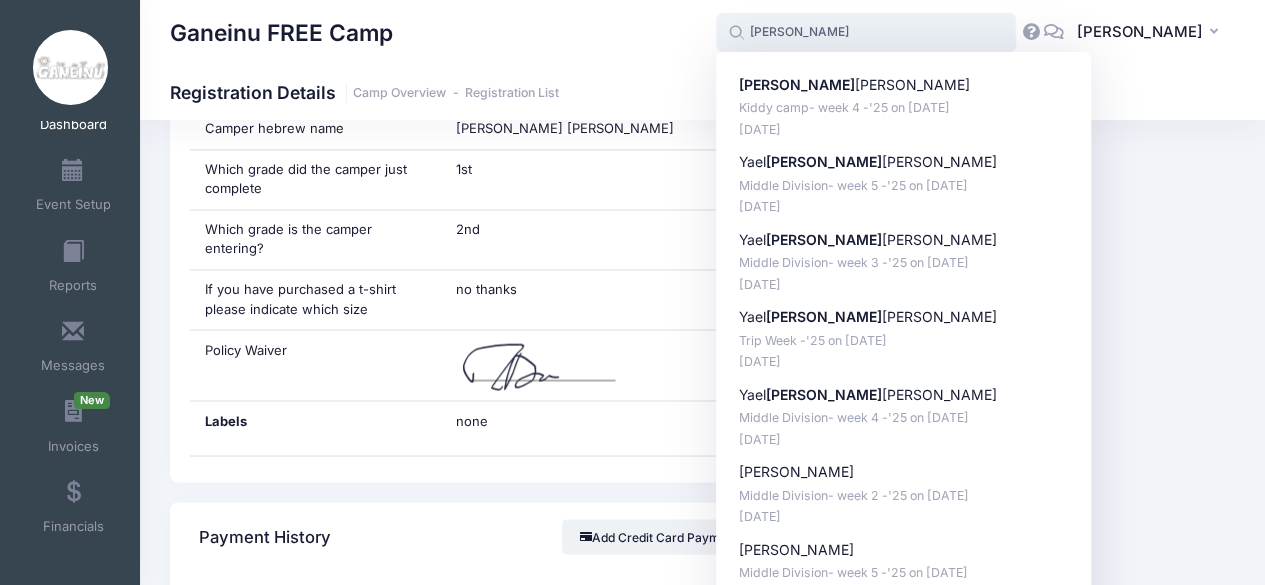 drag, startPoint x: 911, startPoint y: 26, endPoint x: 694, endPoint y: 11, distance: 217.51782 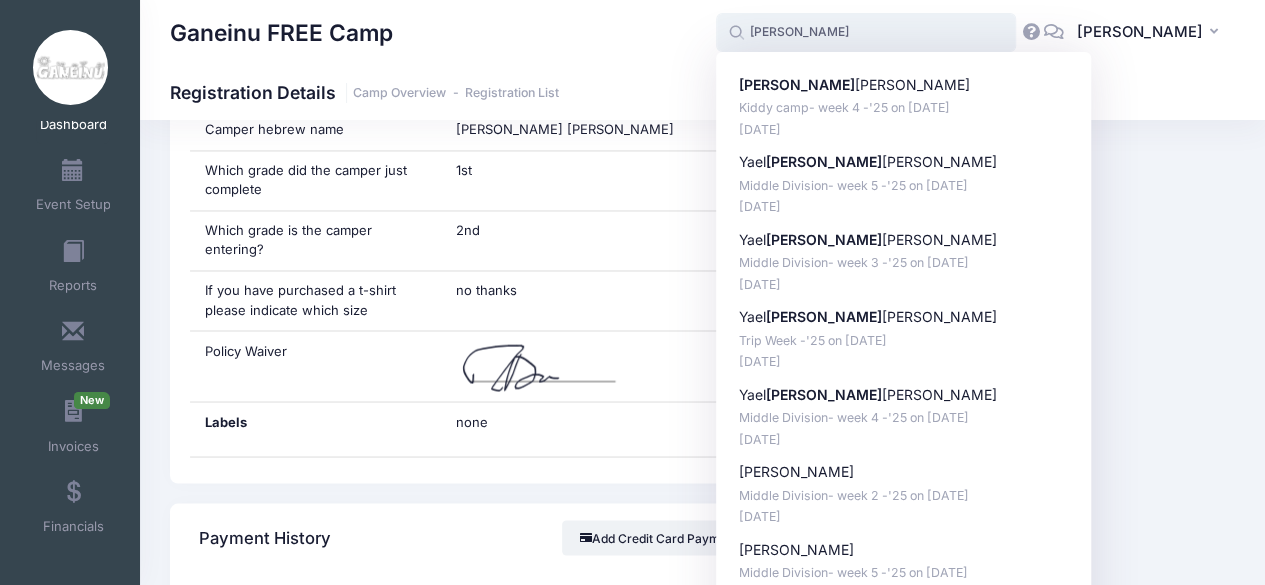 scroll, scrollTop: 1583, scrollLeft: 0, axis: vertical 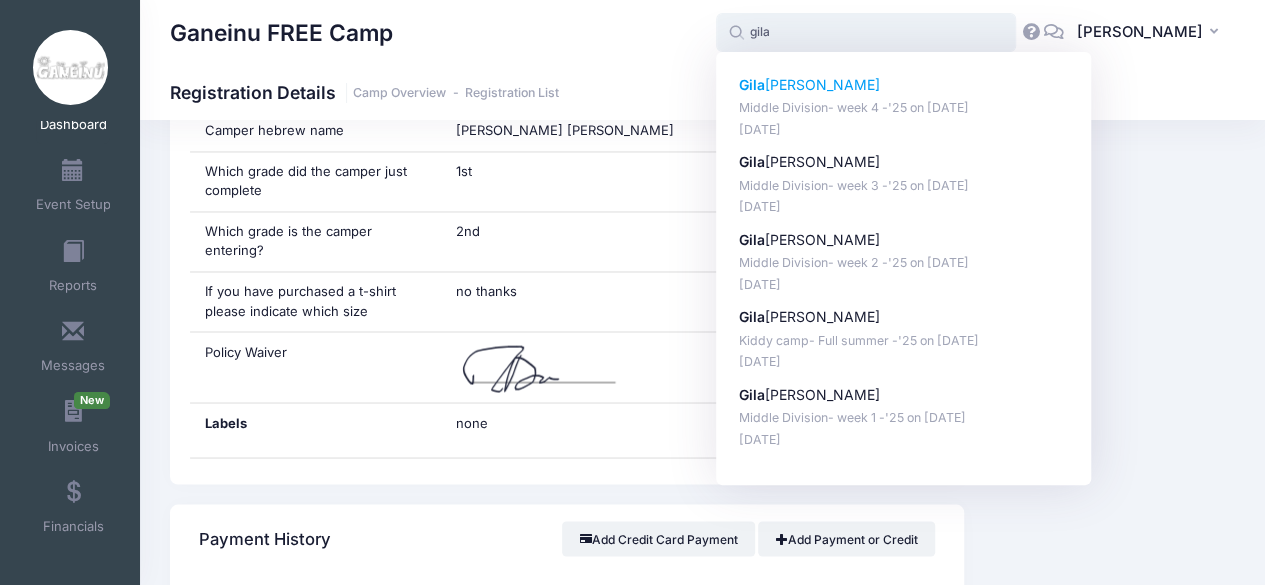 click on "Gila" 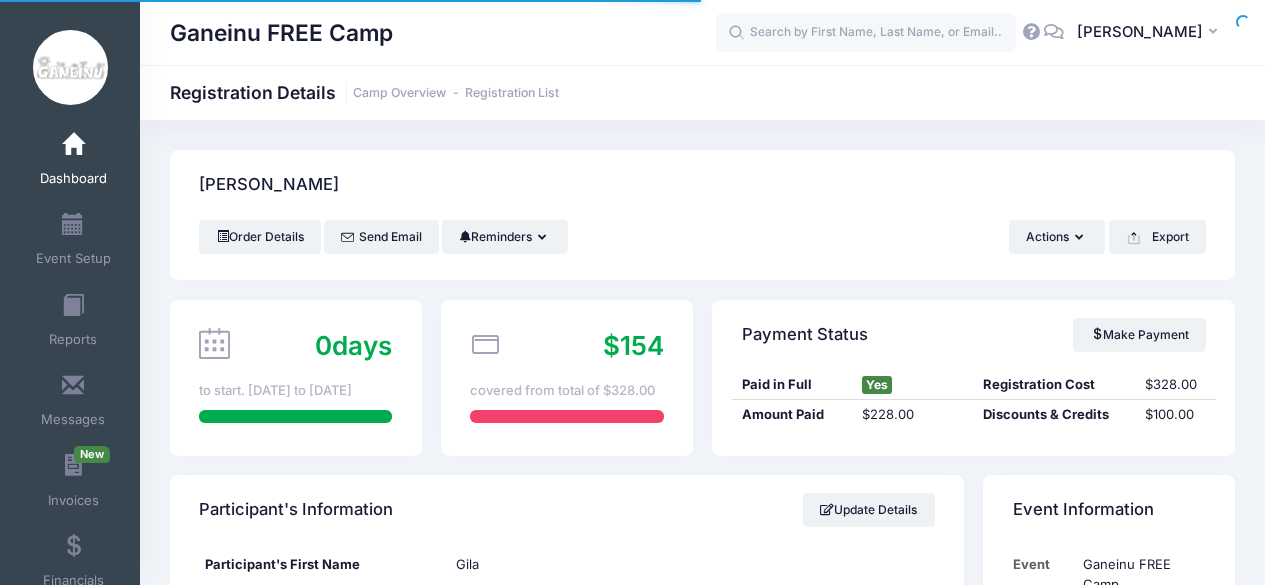 scroll, scrollTop: 0, scrollLeft: 0, axis: both 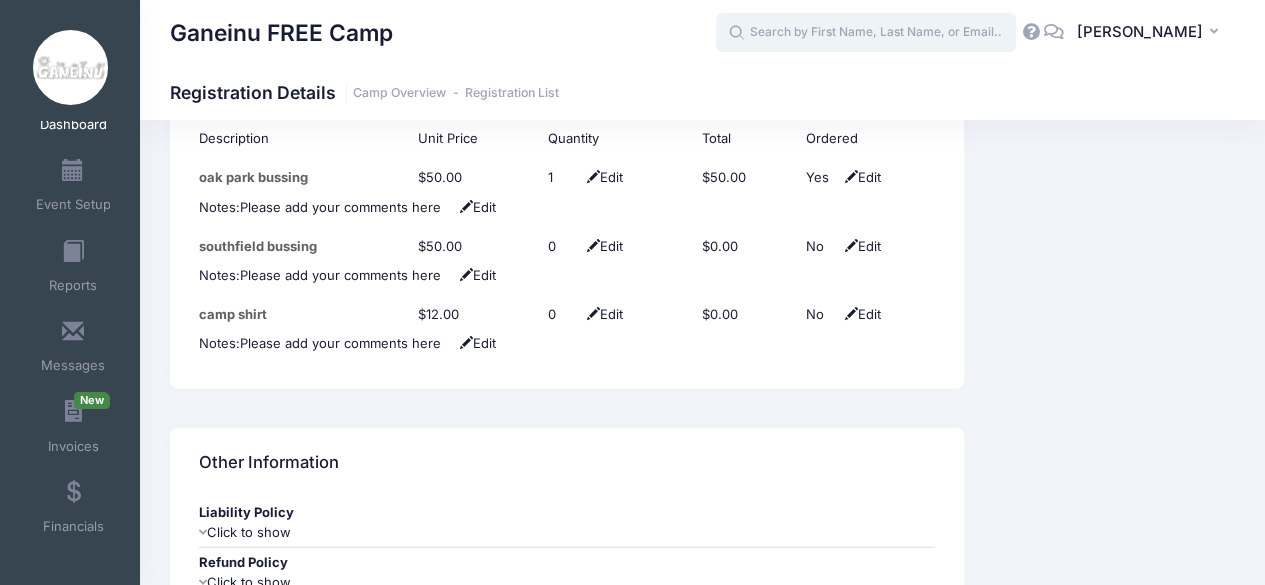 click at bounding box center (866, 33) 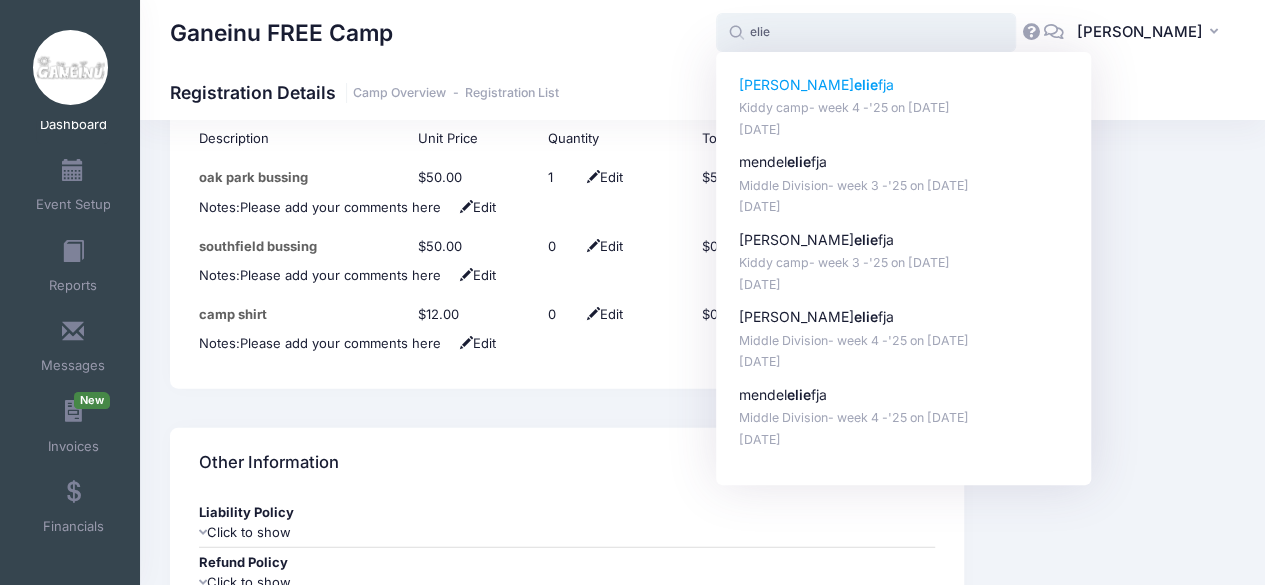 type on "elie" 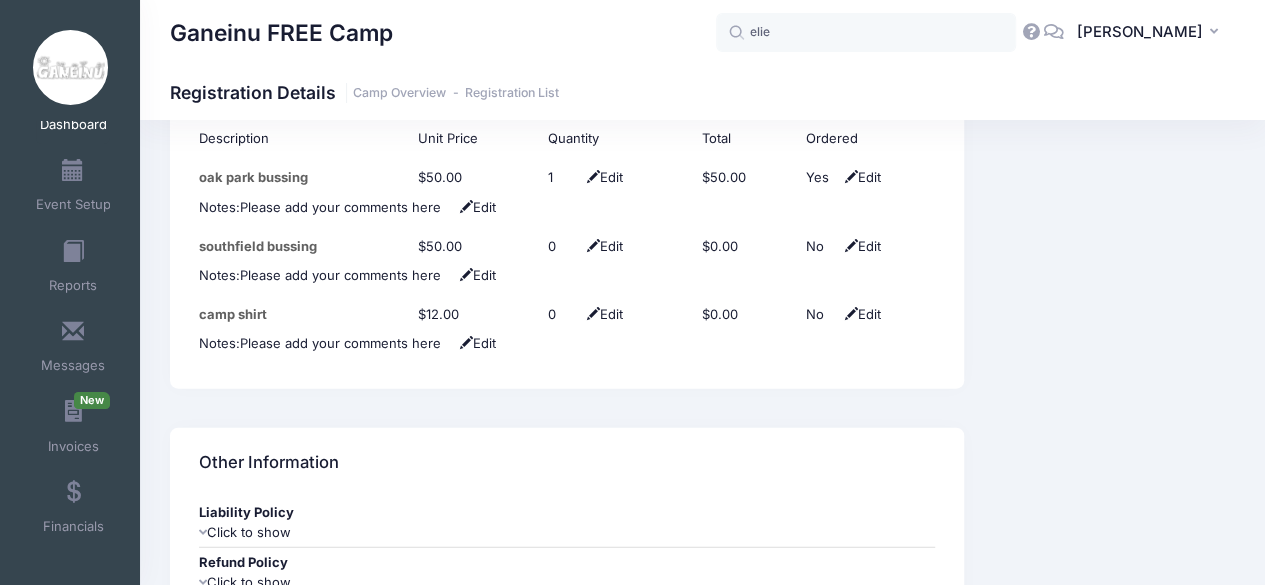 drag, startPoint x: 805, startPoint y: 78, endPoint x: 1195, endPoint y: 279, distance: 438.74936 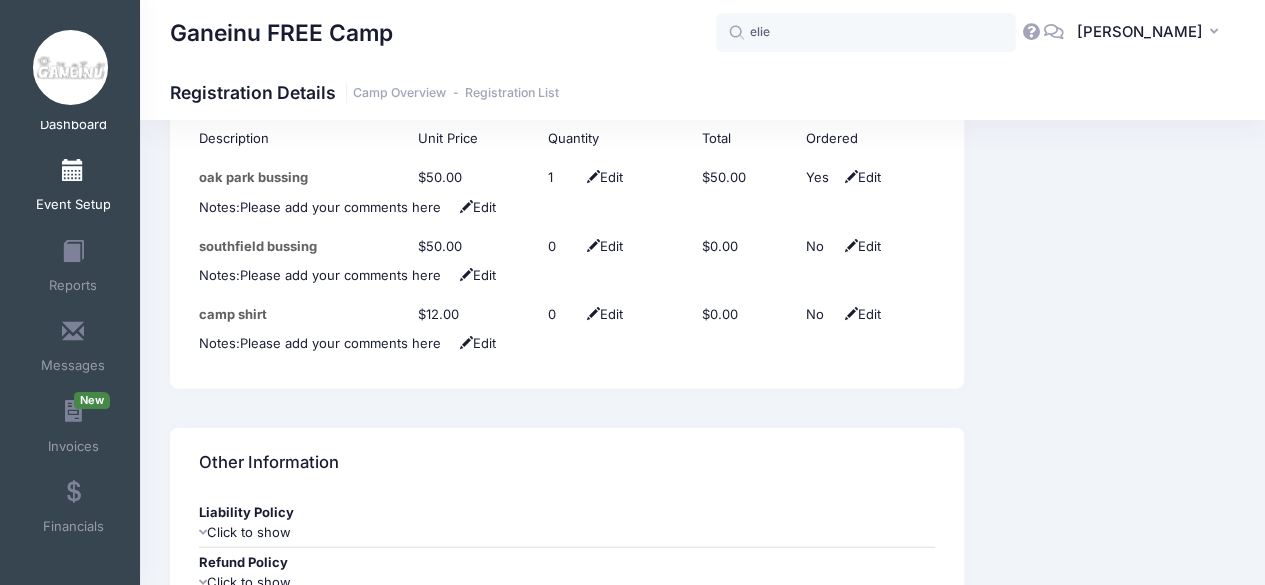 click on "Event Setup" at bounding box center [73, 188] 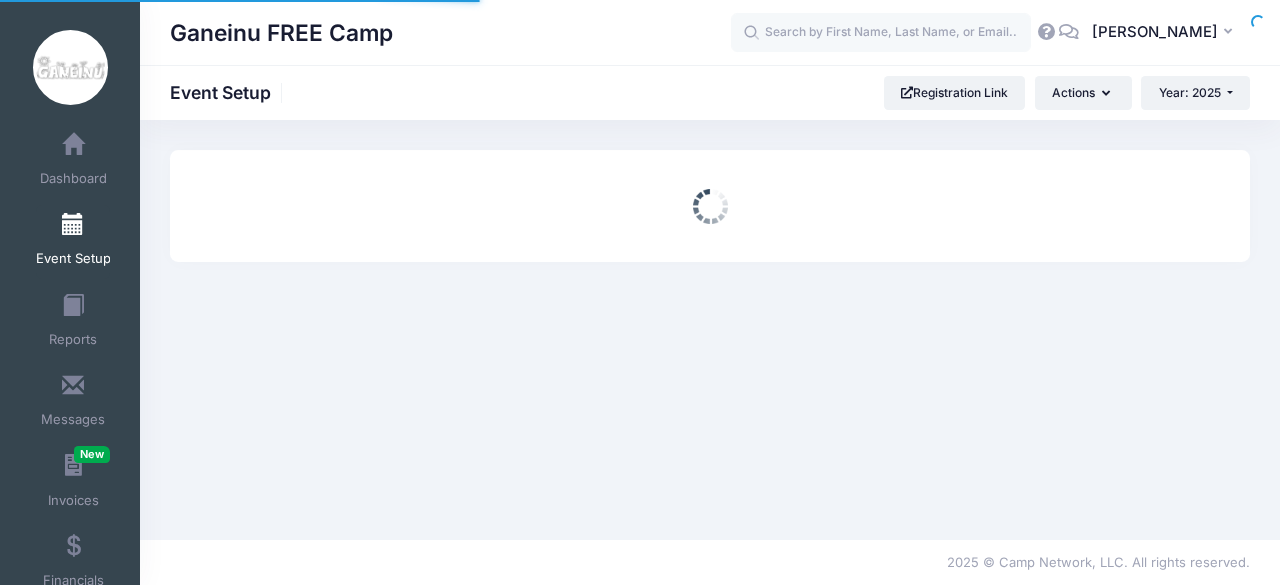 scroll, scrollTop: 0, scrollLeft: 0, axis: both 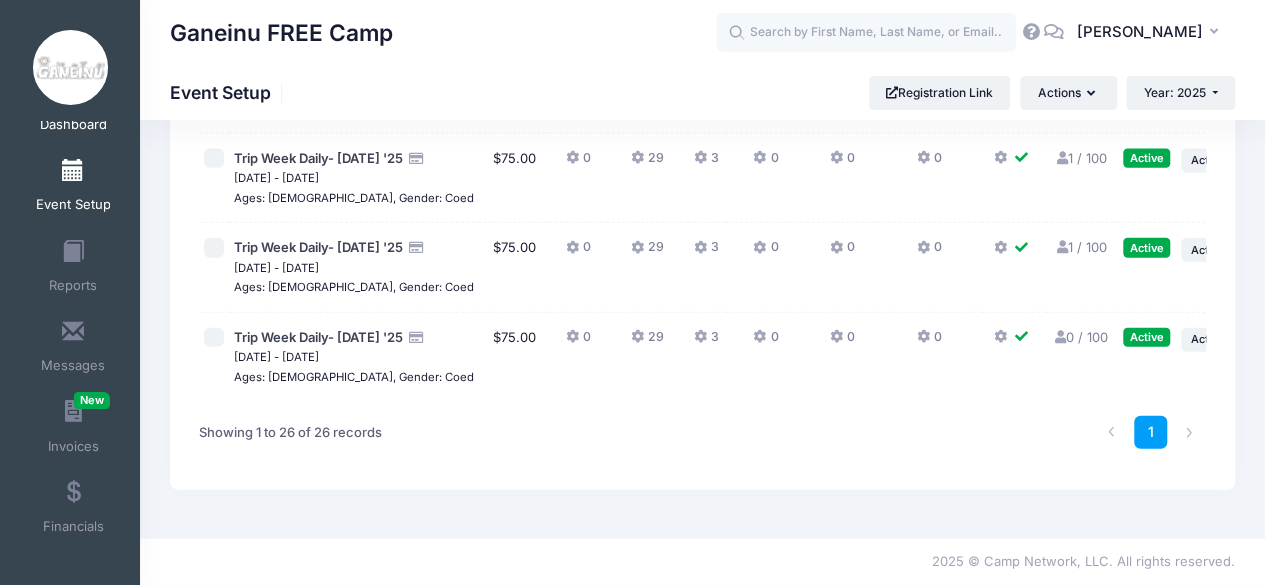 click on "Dashboard" at bounding box center [73, 125] 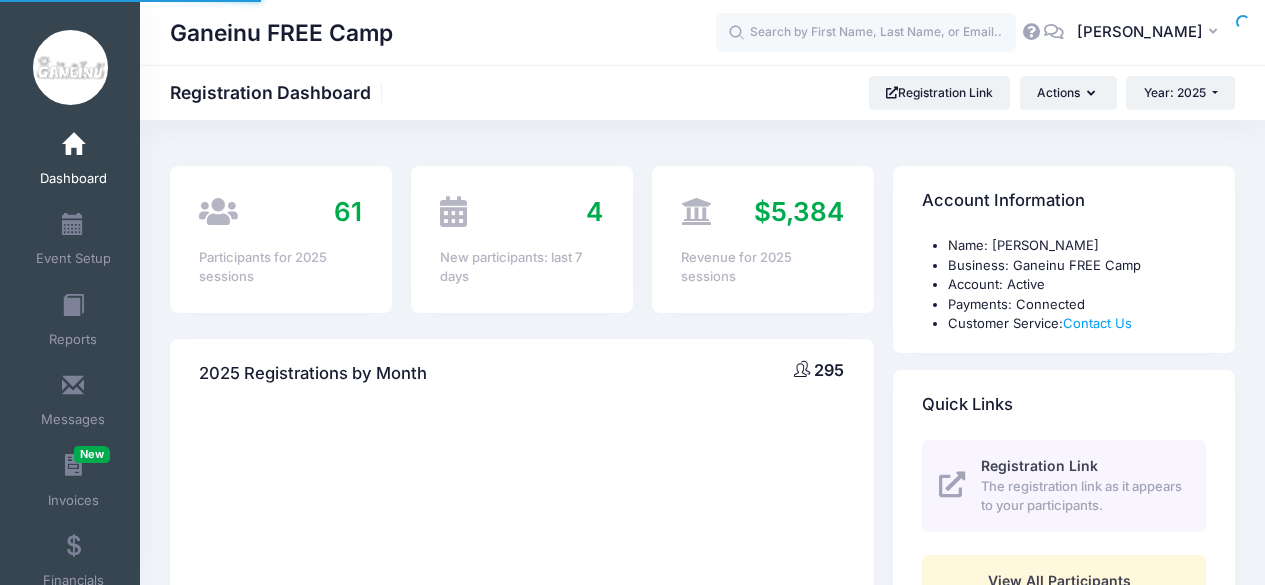 scroll, scrollTop: 0, scrollLeft: 0, axis: both 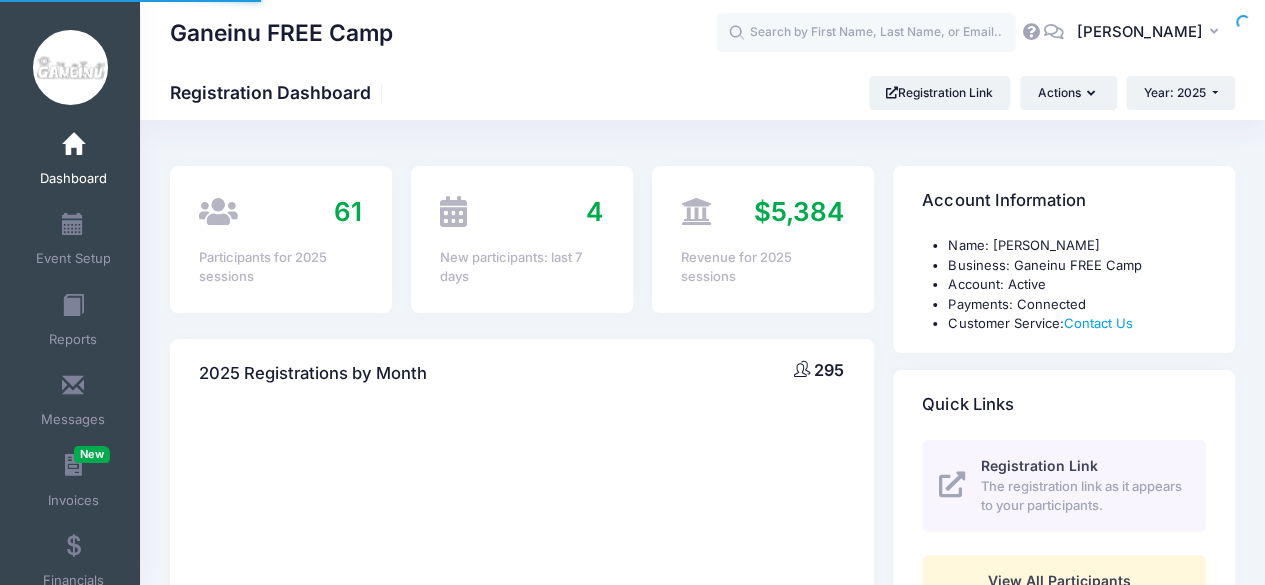 select 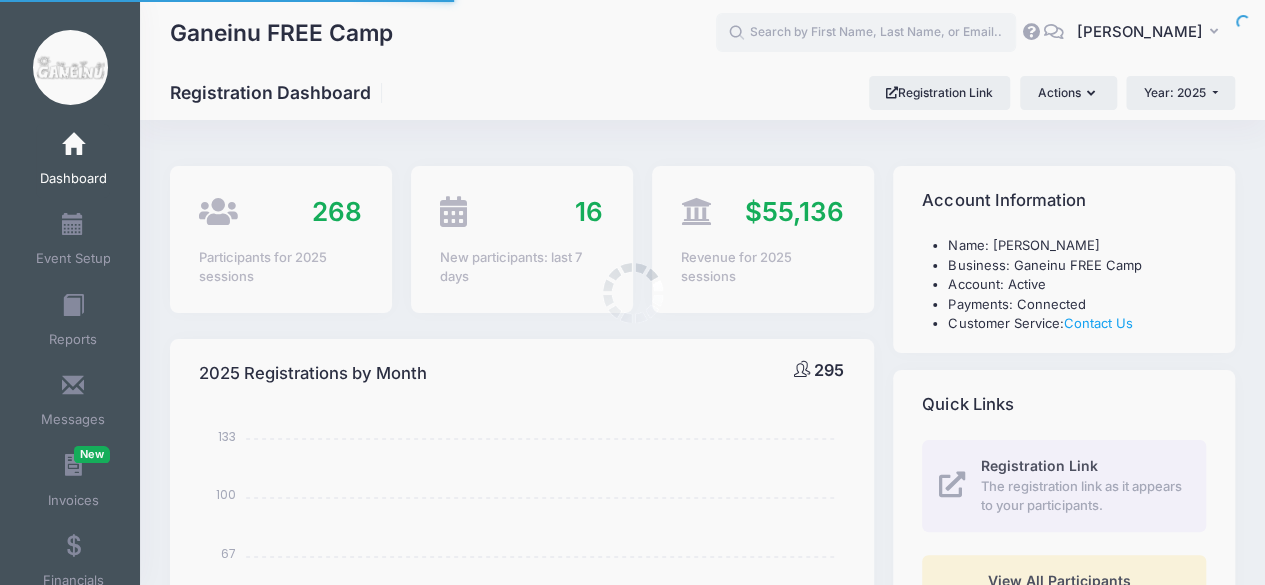 scroll, scrollTop: 0, scrollLeft: 0, axis: both 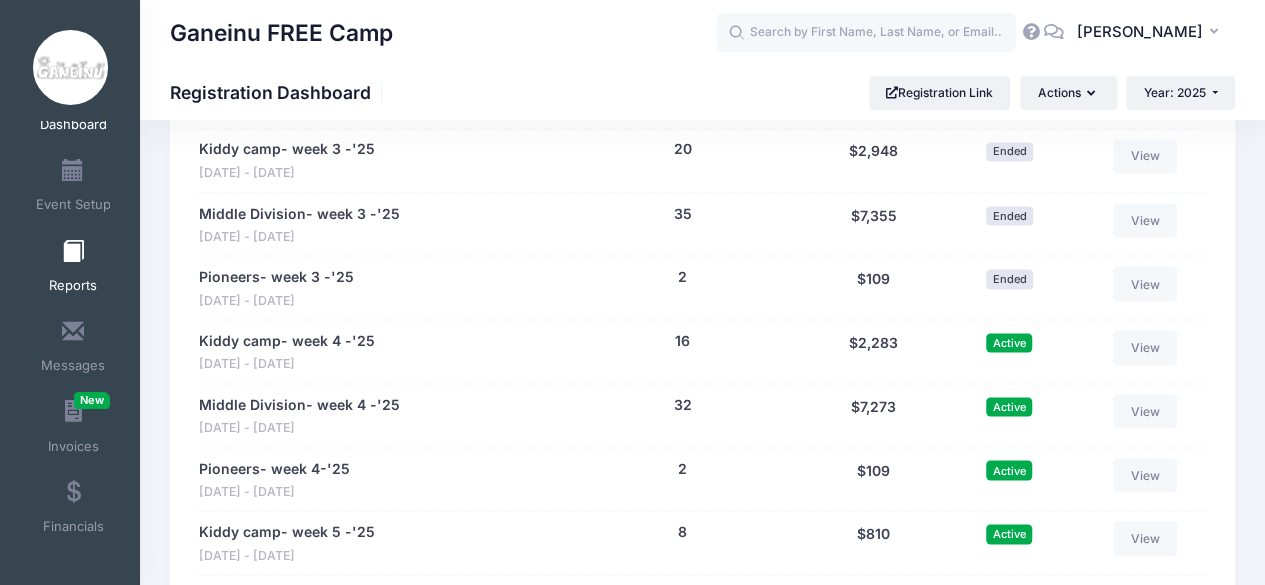 click at bounding box center [73, 252] 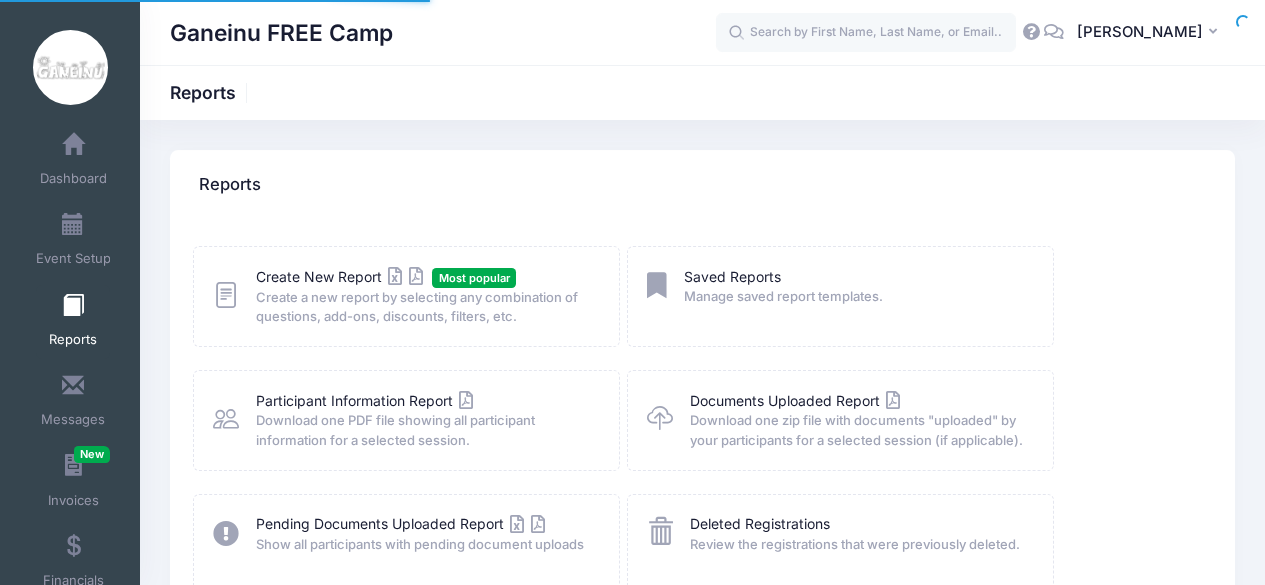 scroll, scrollTop: 0, scrollLeft: 0, axis: both 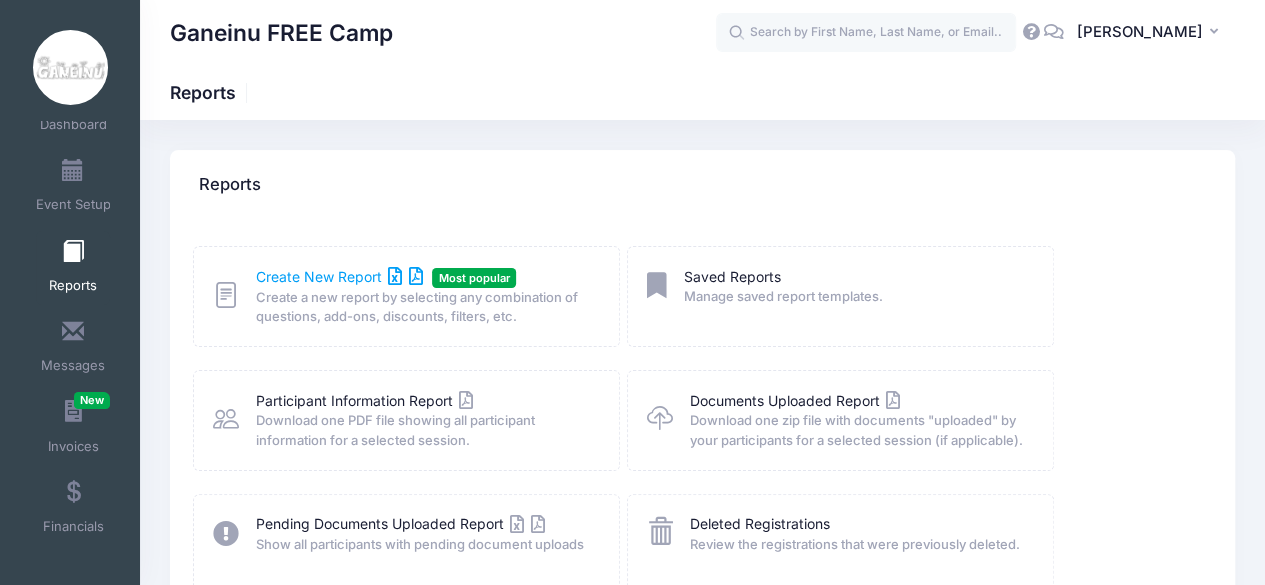 click on "Create New Report" at bounding box center (339, 276) 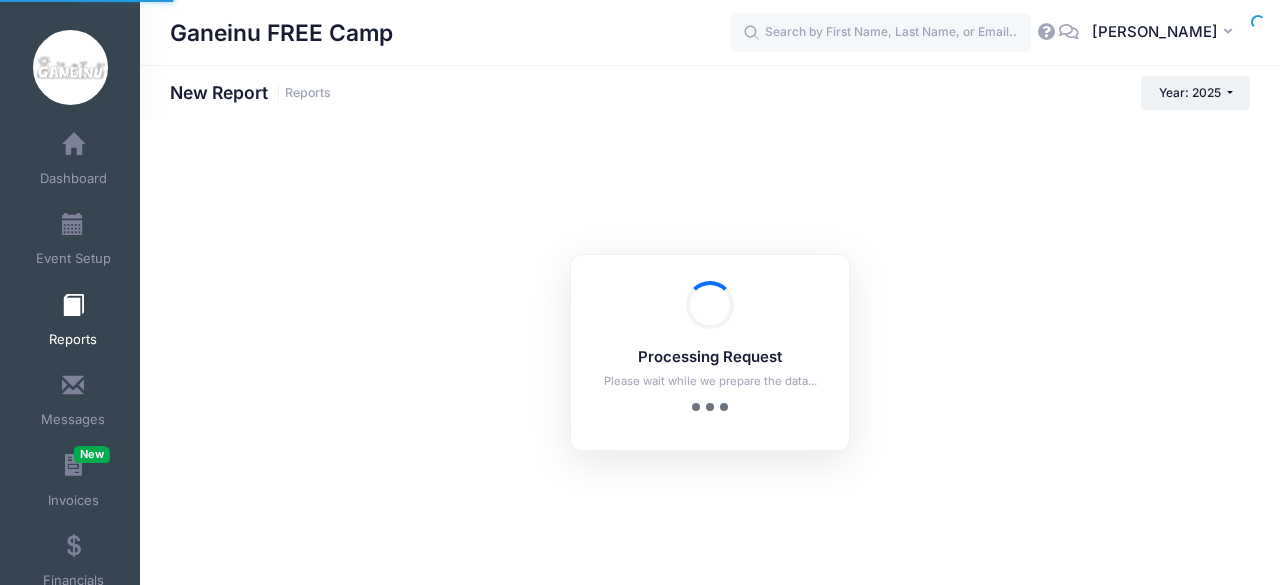 scroll, scrollTop: 0, scrollLeft: 0, axis: both 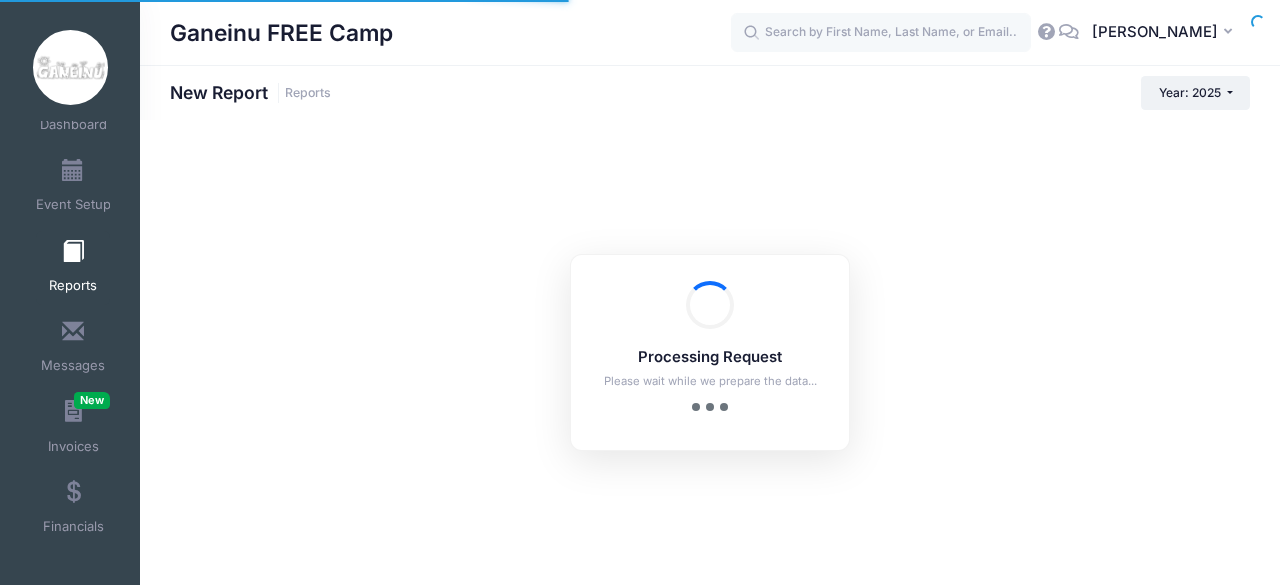 checkbox on "true" 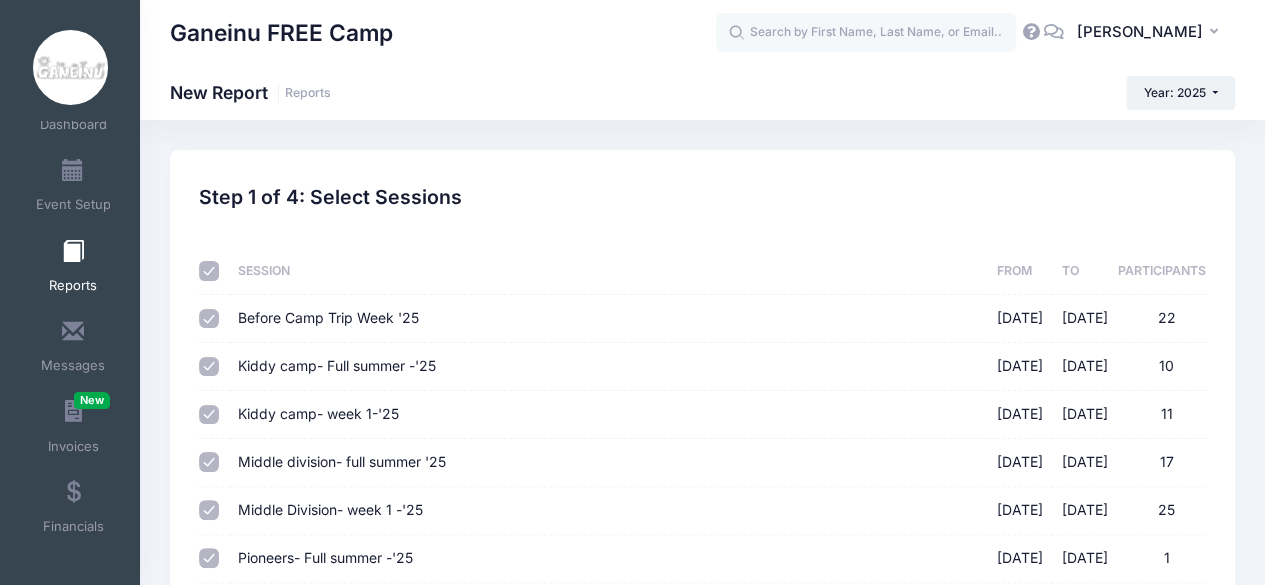 click at bounding box center (209, 271) 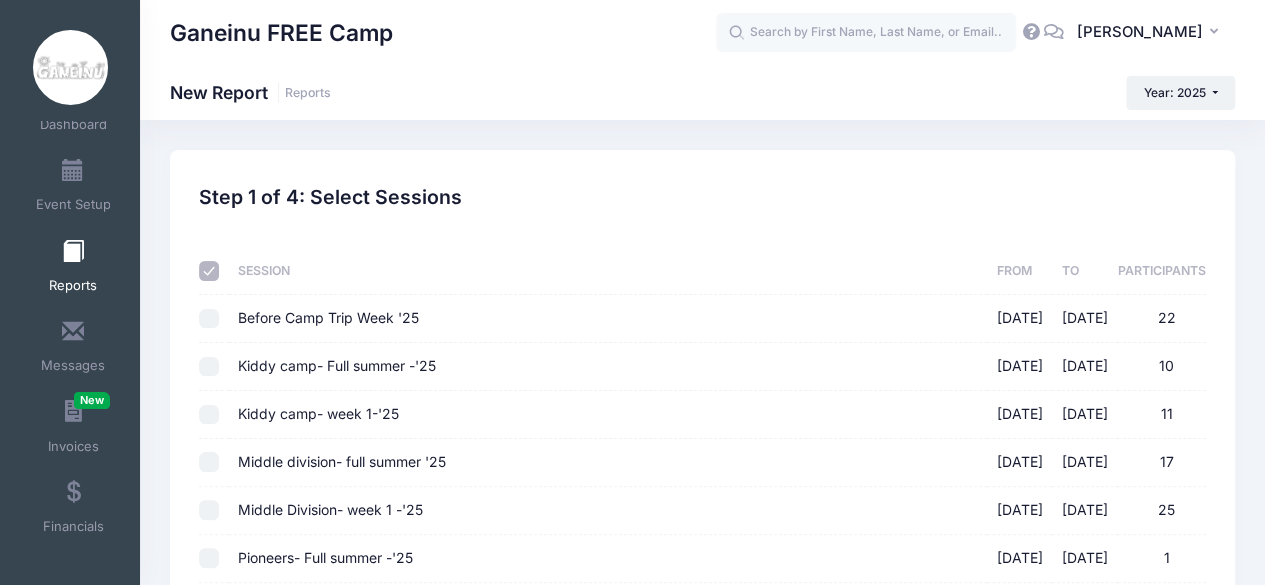 checkbox on "false" 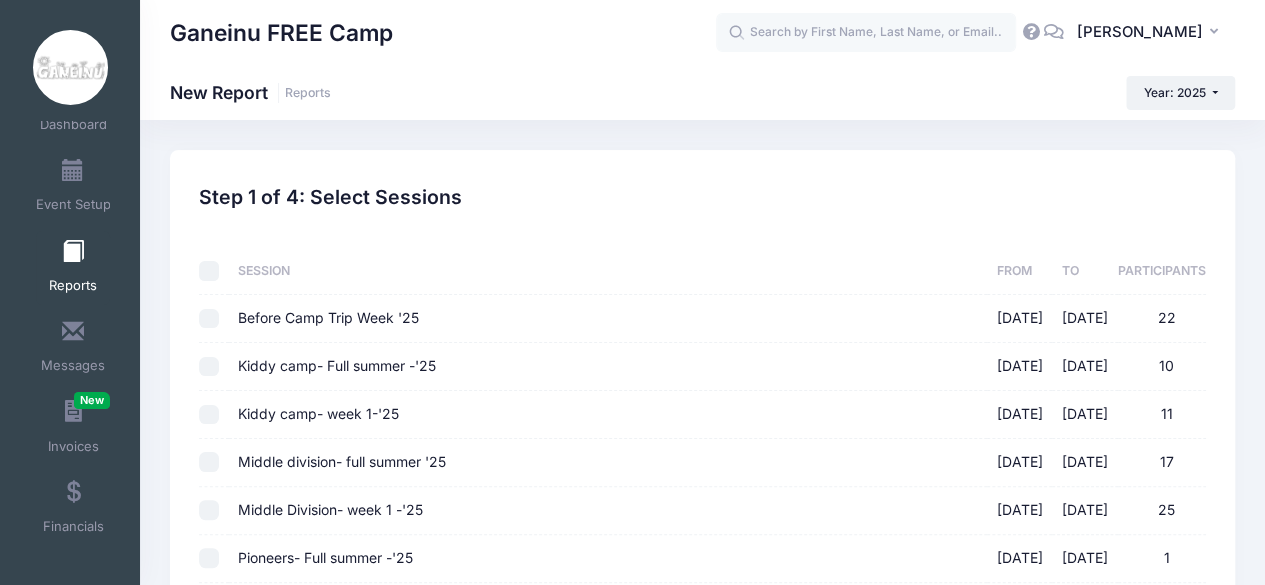 checkbox on "false" 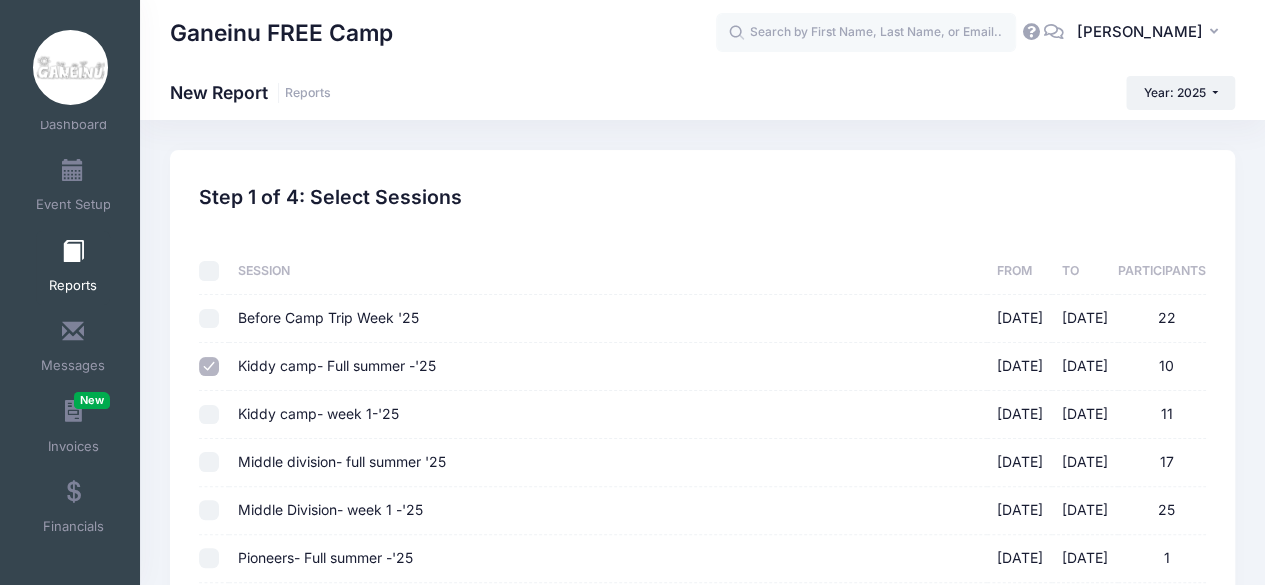 click on "Middle division- full summer '25 06/23/2025 - 07/25/2025  17" at bounding box center [209, 462] 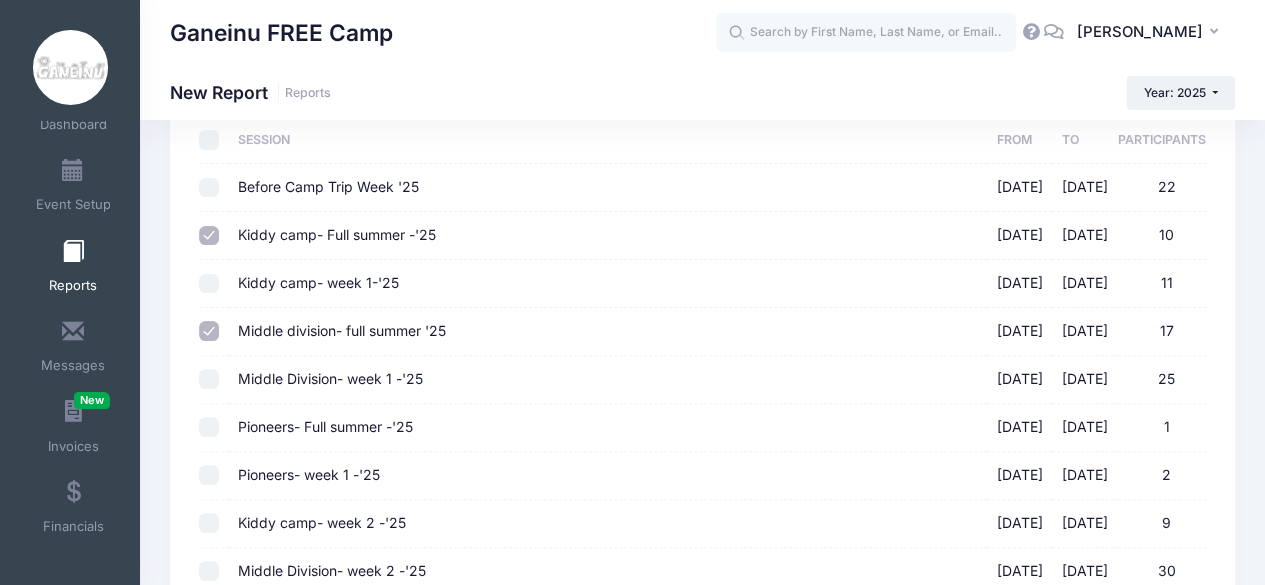 scroll, scrollTop: 132, scrollLeft: 0, axis: vertical 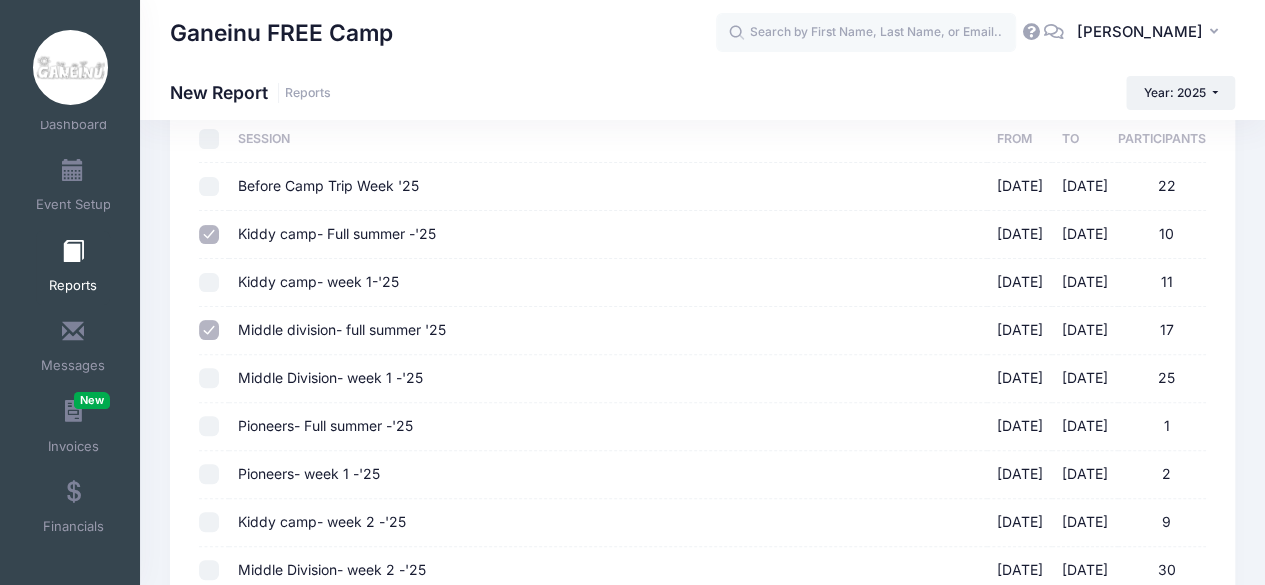 click on "Pioneers- Full summer -'25 06/23/2025 - 07/25/2025  1" at bounding box center (209, 426) 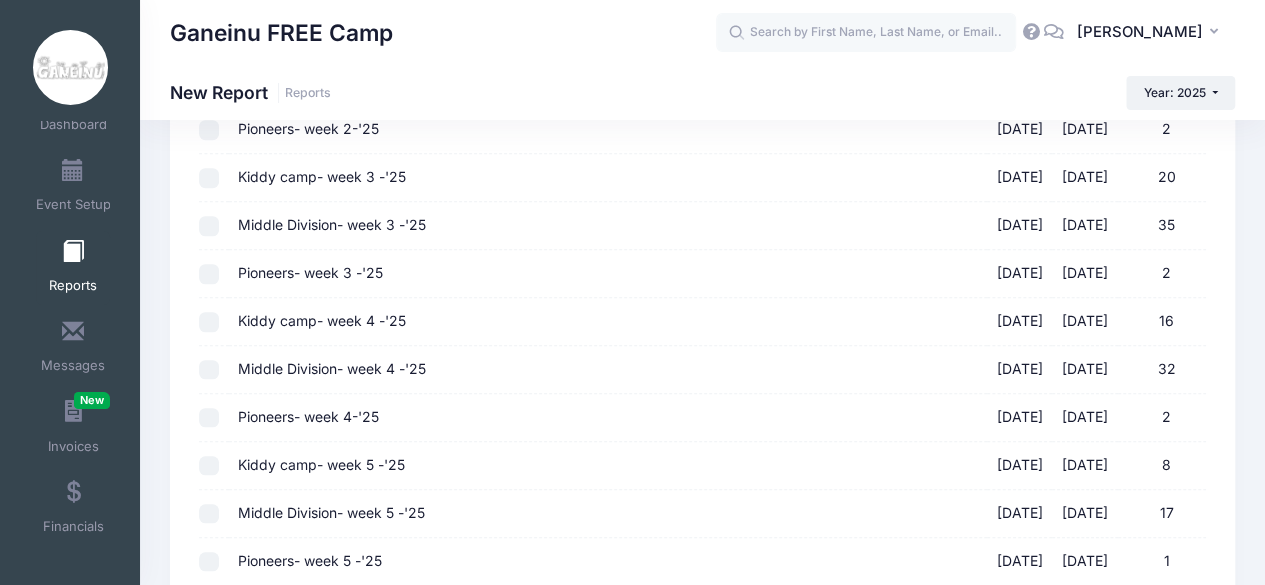 click at bounding box center (213, 322) 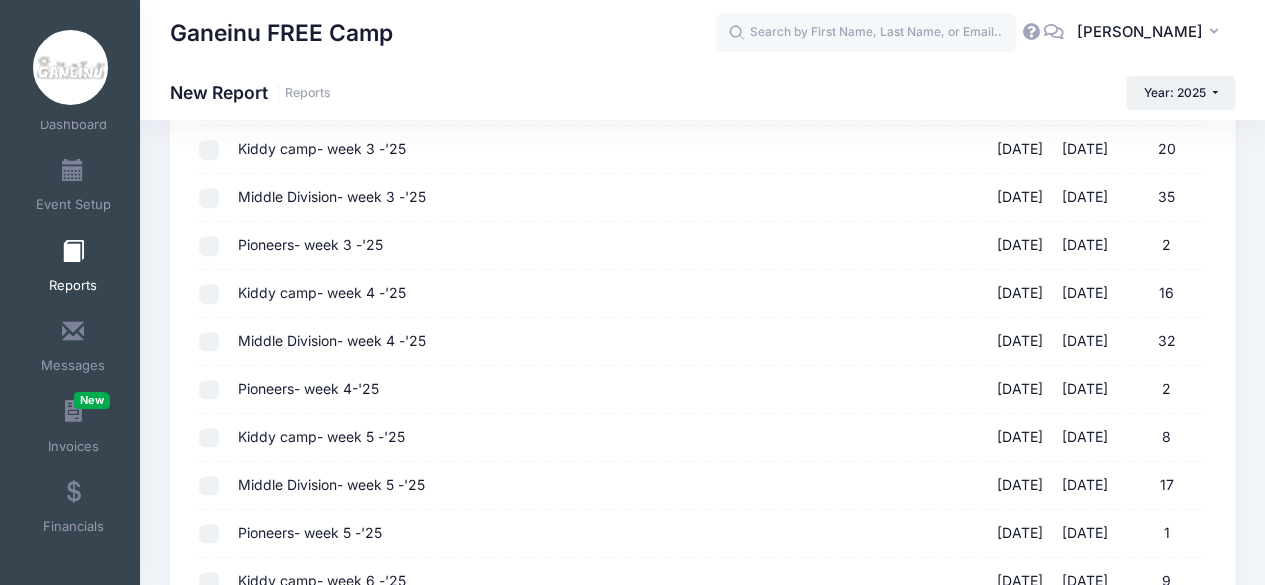 click on "Kiddy camp- week 4 -'25 07/14/2025 - 07/18/2025  16" at bounding box center [209, 294] 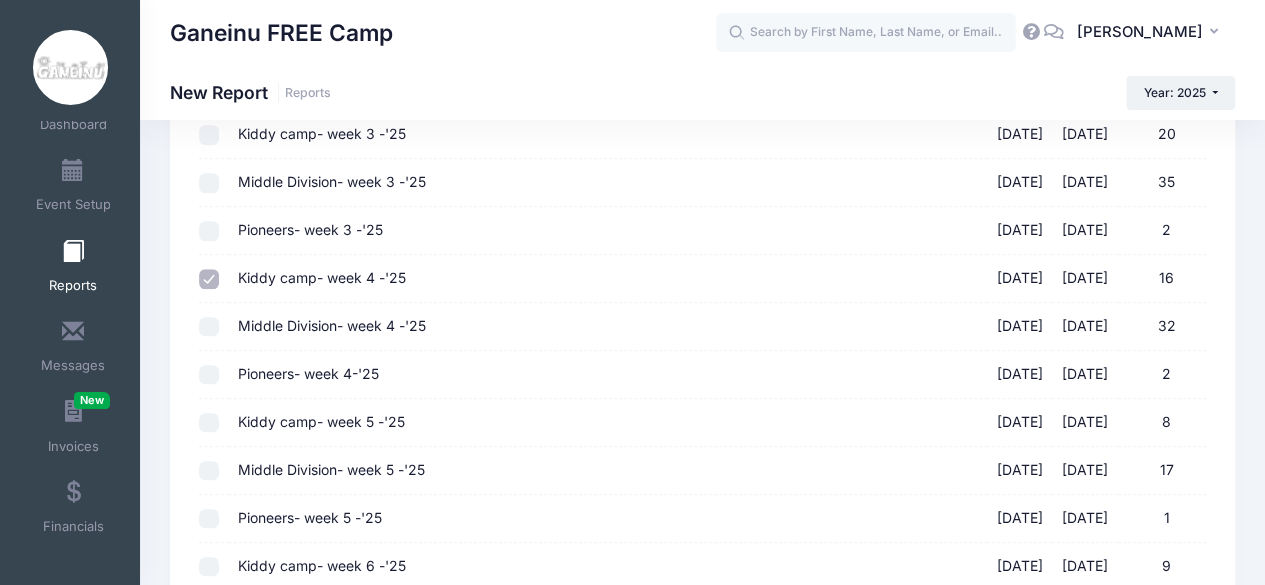 scroll, scrollTop: 664, scrollLeft: 0, axis: vertical 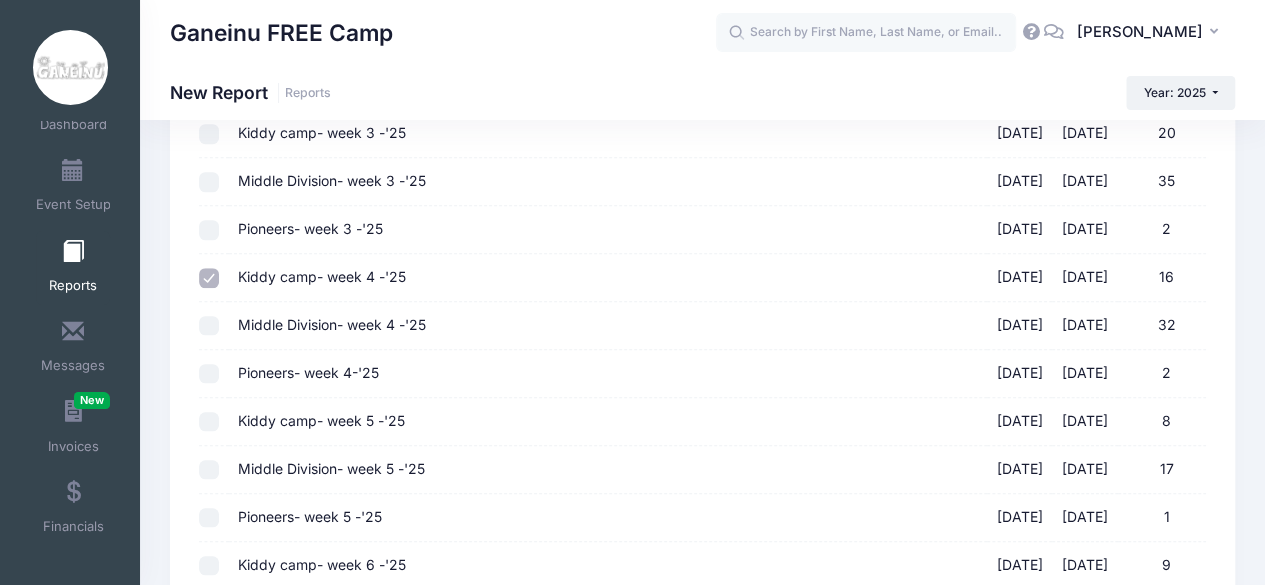click on "Middle Division- week 4 -'25 07/14/2025 - 07/18/2025  32" at bounding box center [209, 326] 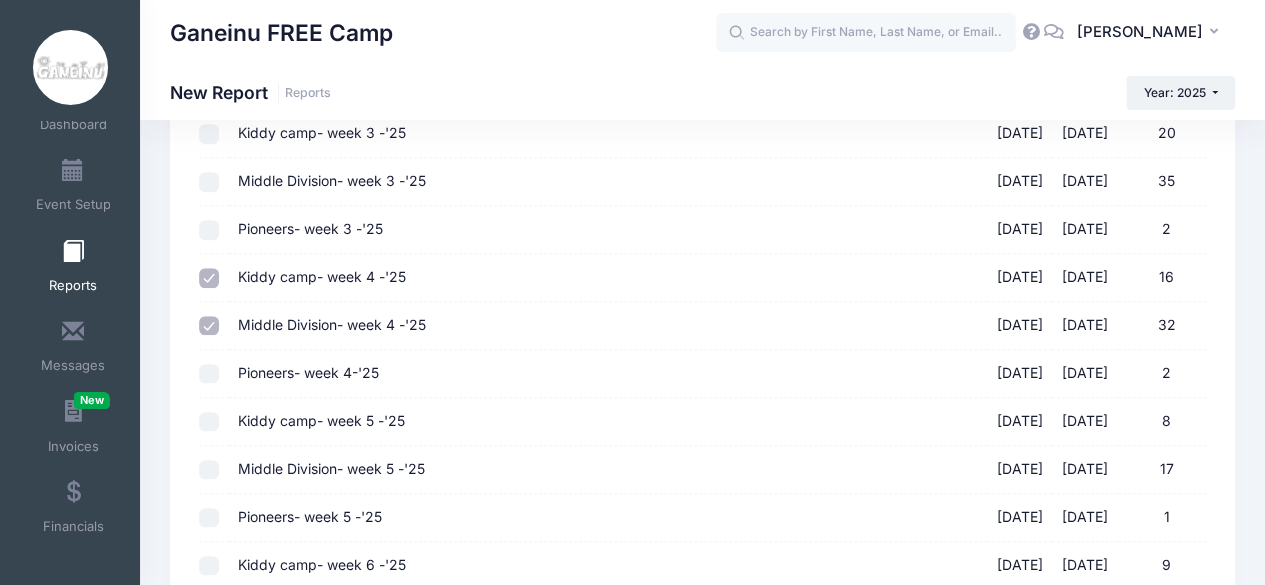 click on "Pioneers- week 4-'25 07/14/2025 - 07/18/2025  2" at bounding box center [209, 374] 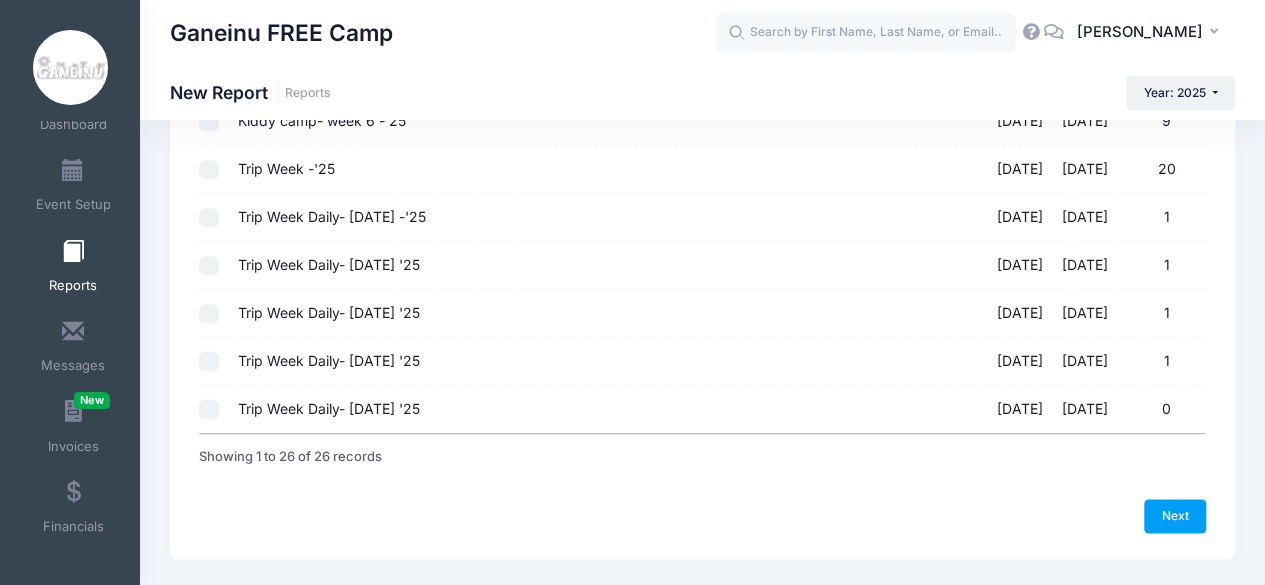 scroll, scrollTop: 1148, scrollLeft: 0, axis: vertical 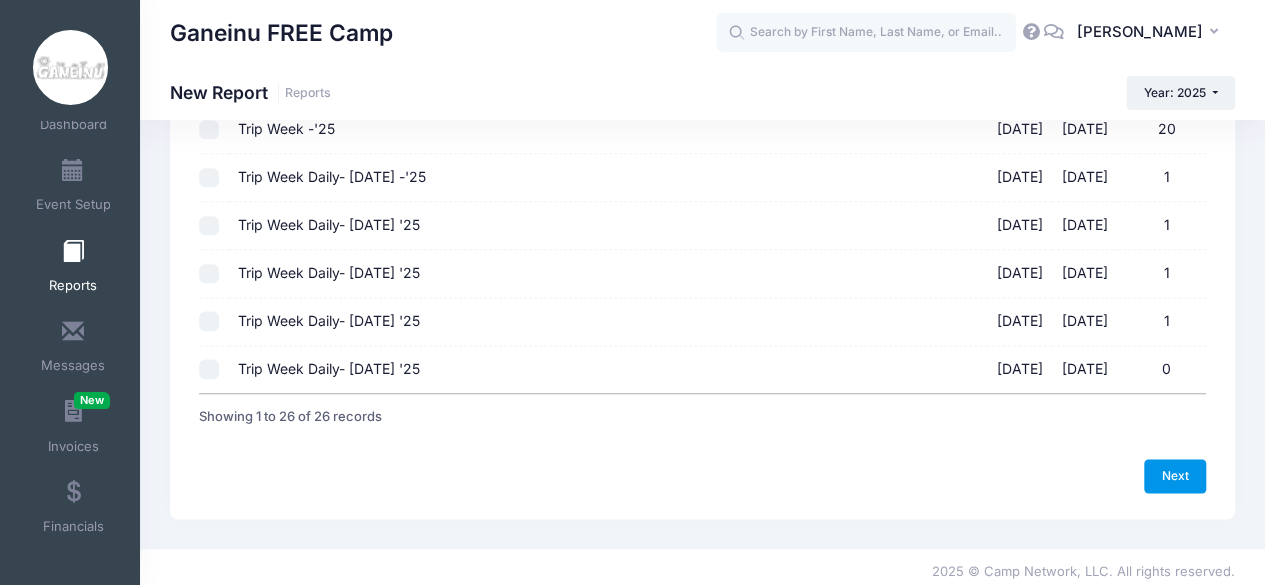 drag, startPoint x: 1185, startPoint y: 469, endPoint x: 1141, endPoint y: 461, distance: 44.72136 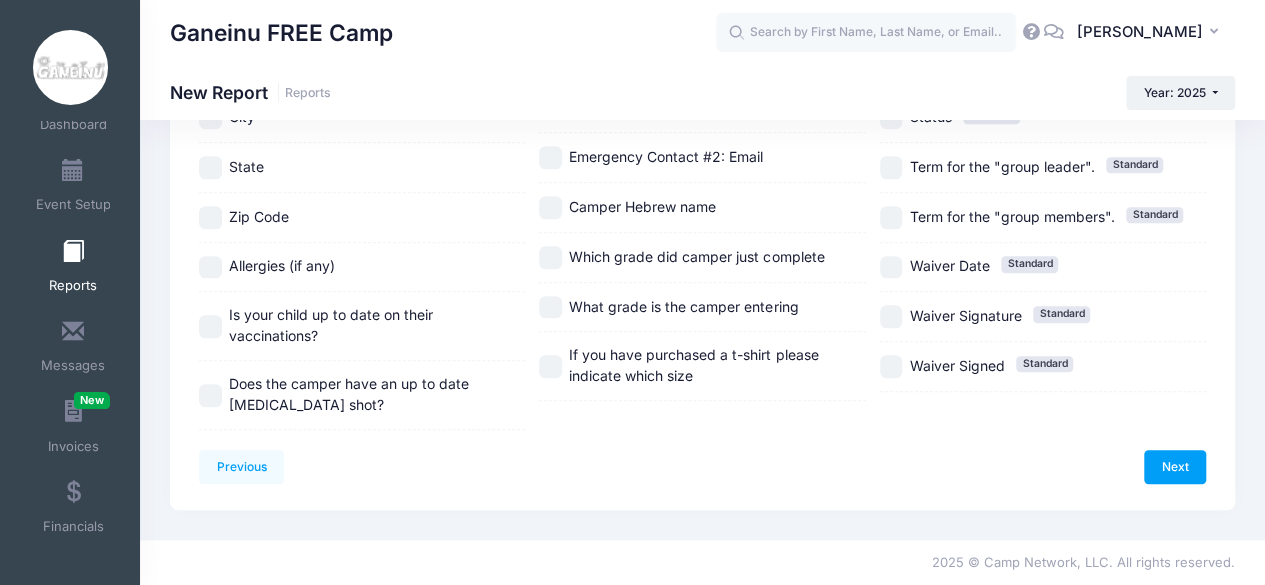 scroll, scrollTop: 0, scrollLeft: 0, axis: both 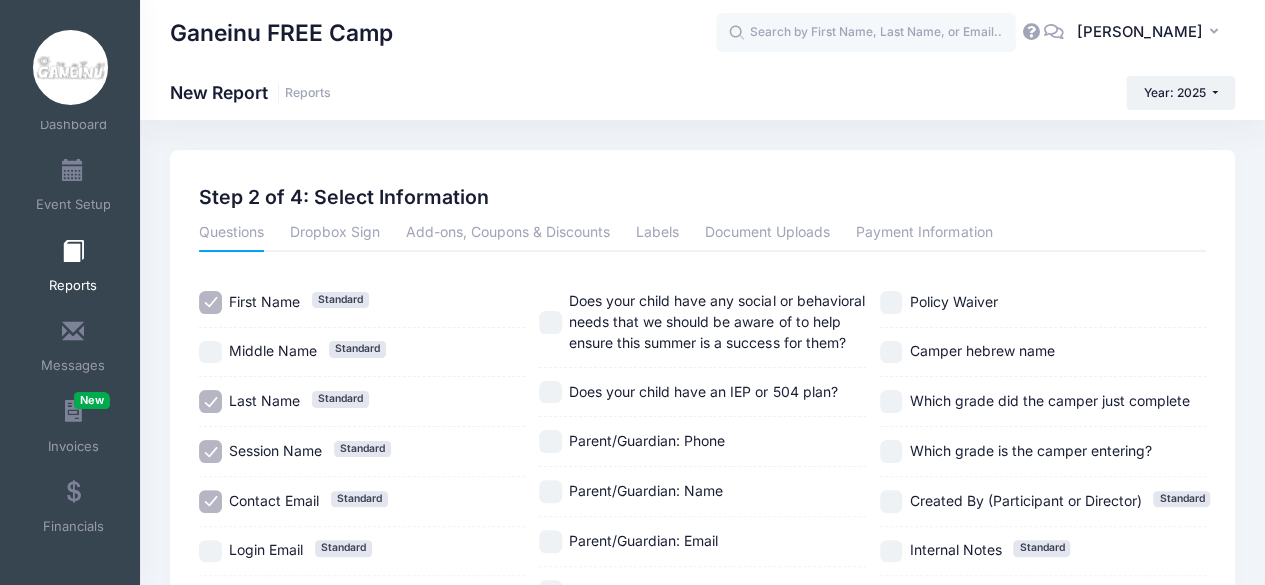 click on "Contact Email Standard" at bounding box center (210, 501) 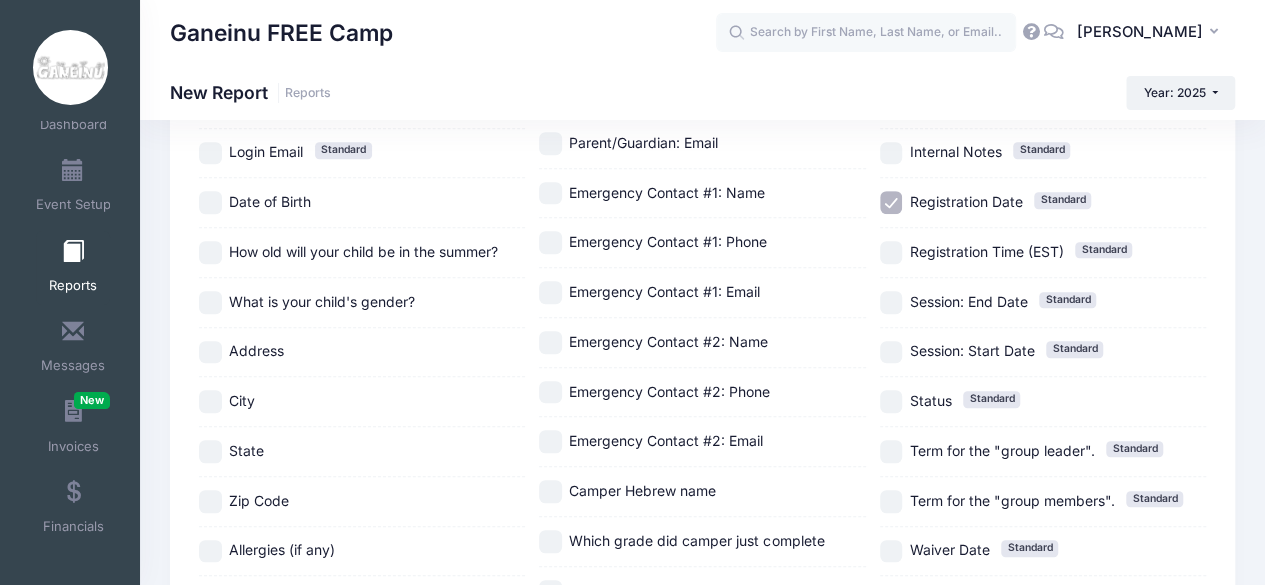 scroll, scrollTop: 398, scrollLeft: 0, axis: vertical 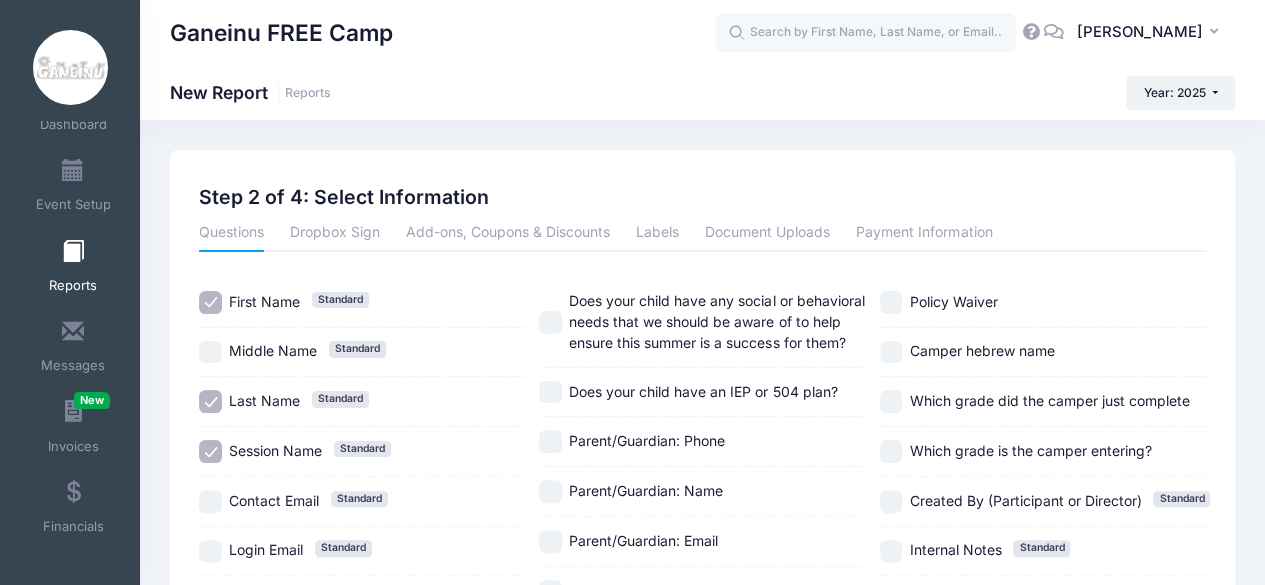 click on "Session Name Standard" at bounding box center (210, 451) 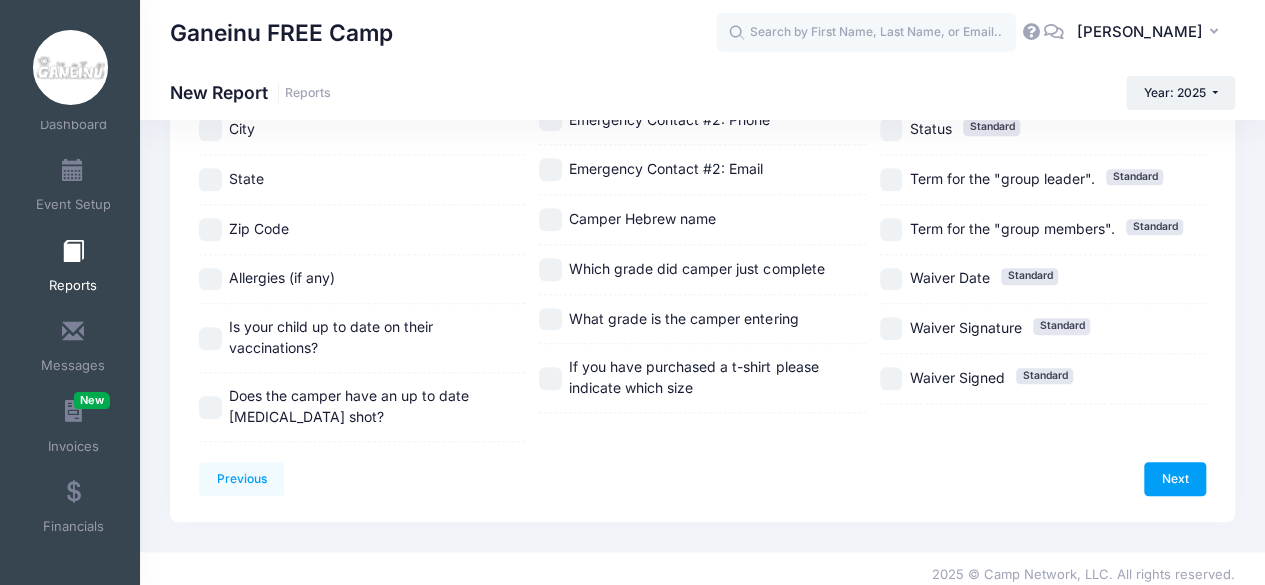 scroll, scrollTop: 676, scrollLeft: 0, axis: vertical 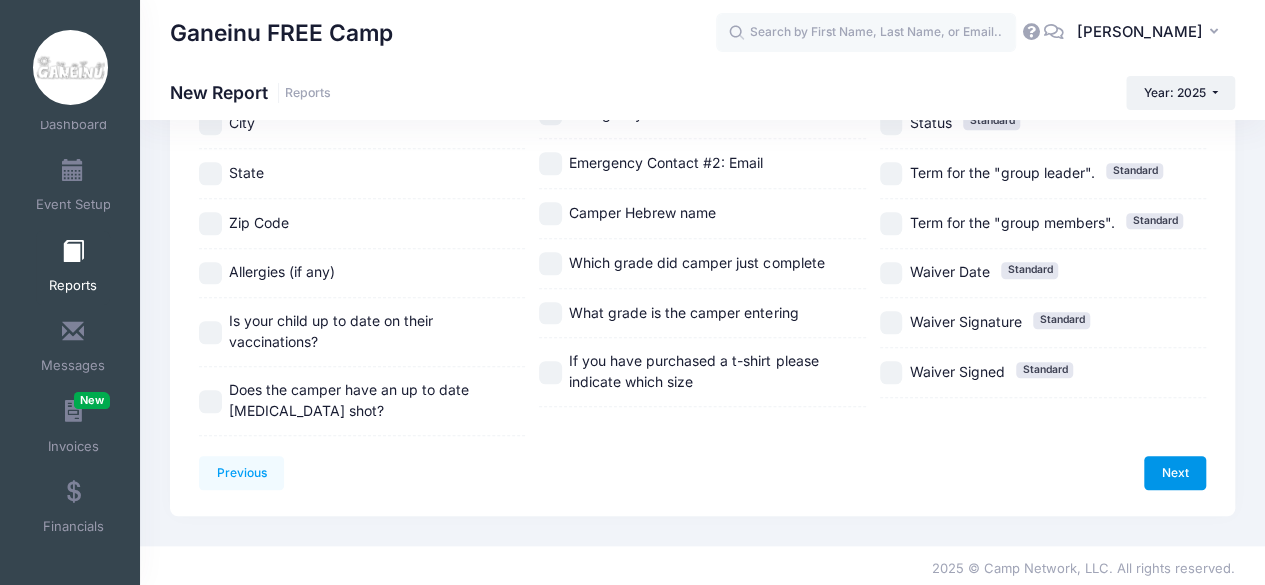 click on "Next" at bounding box center [1175, 473] 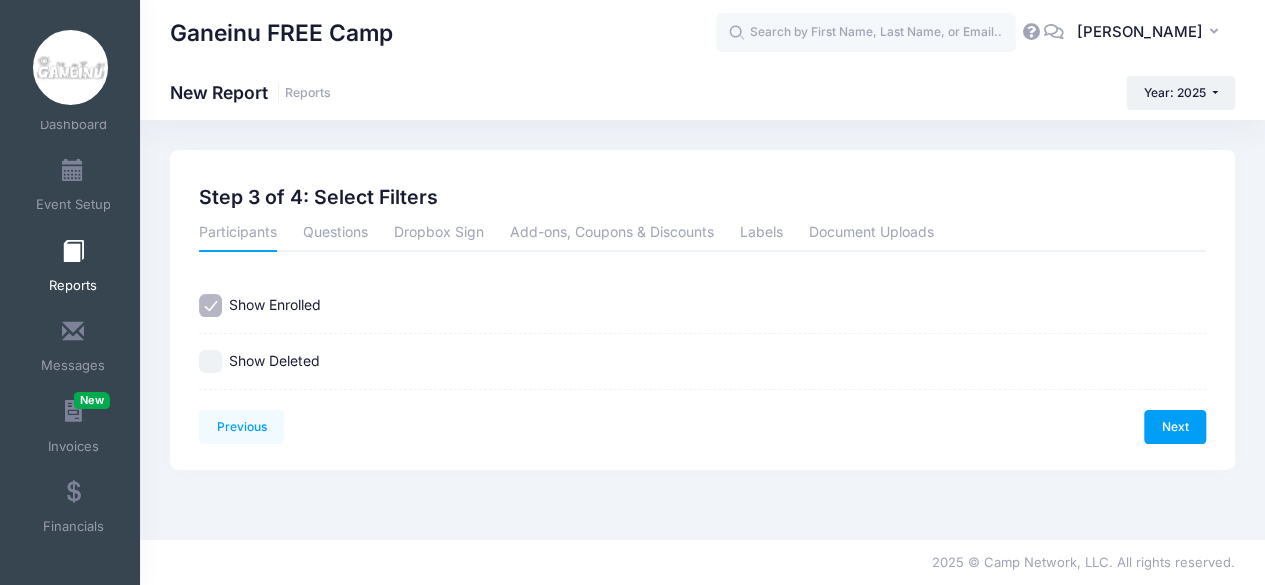 scroll, scrollTop: 0, scrollLeft: 0, axis: both 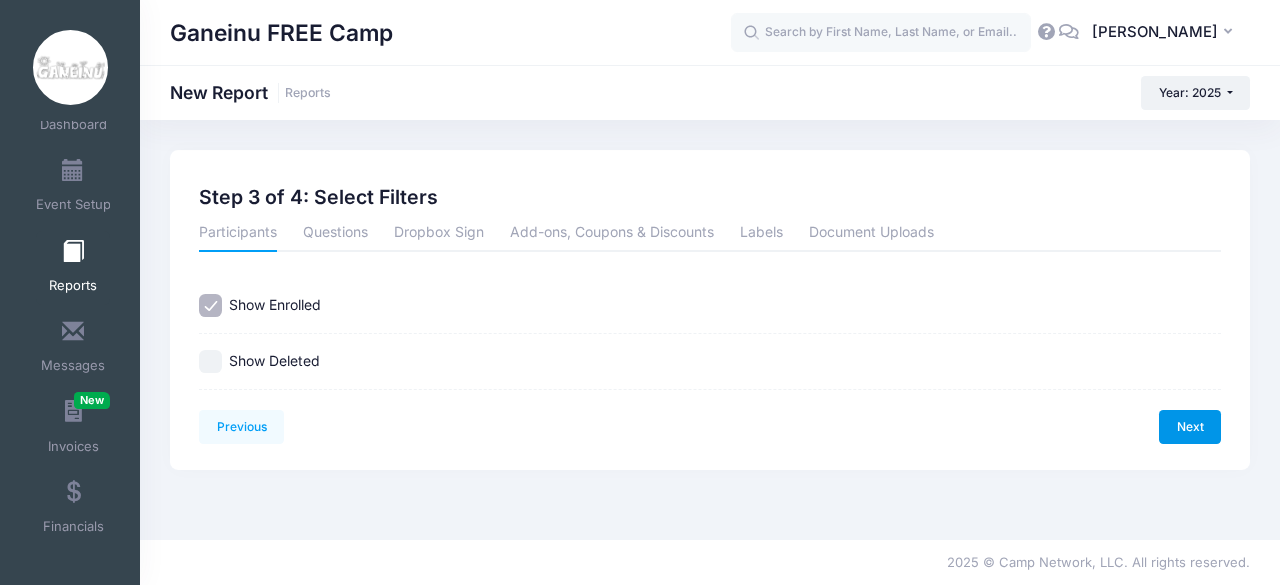 click on "Next" at bounding box center (1190, 427) 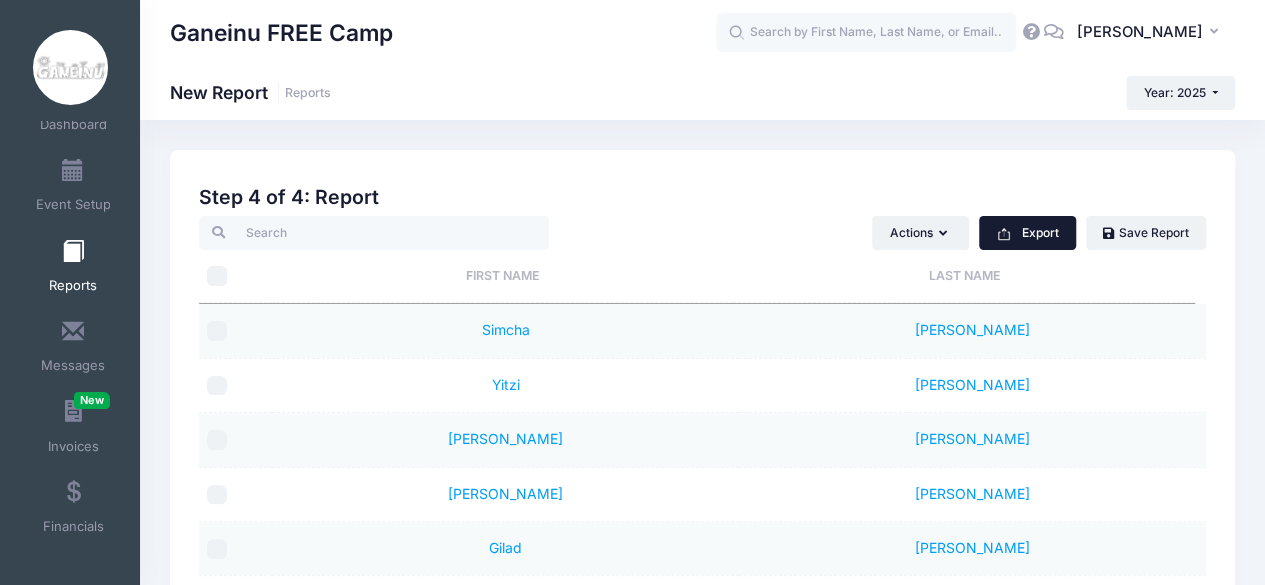 click on "Export" at bounding box center [1027, 233] 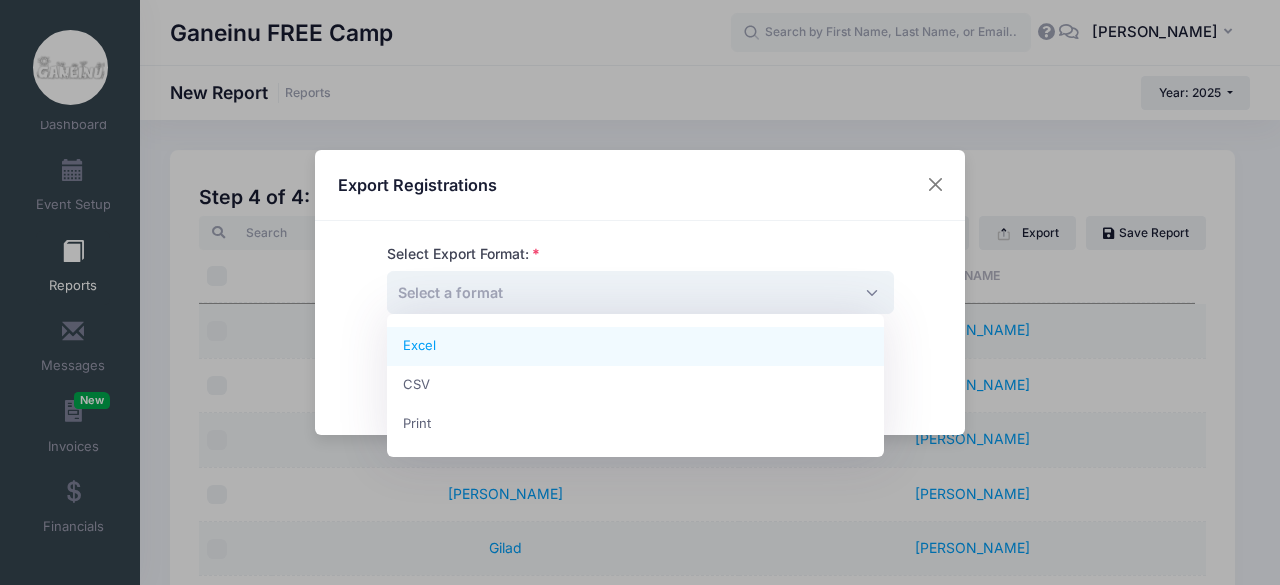 click on "Select a format" at bounding box center [640, 292] 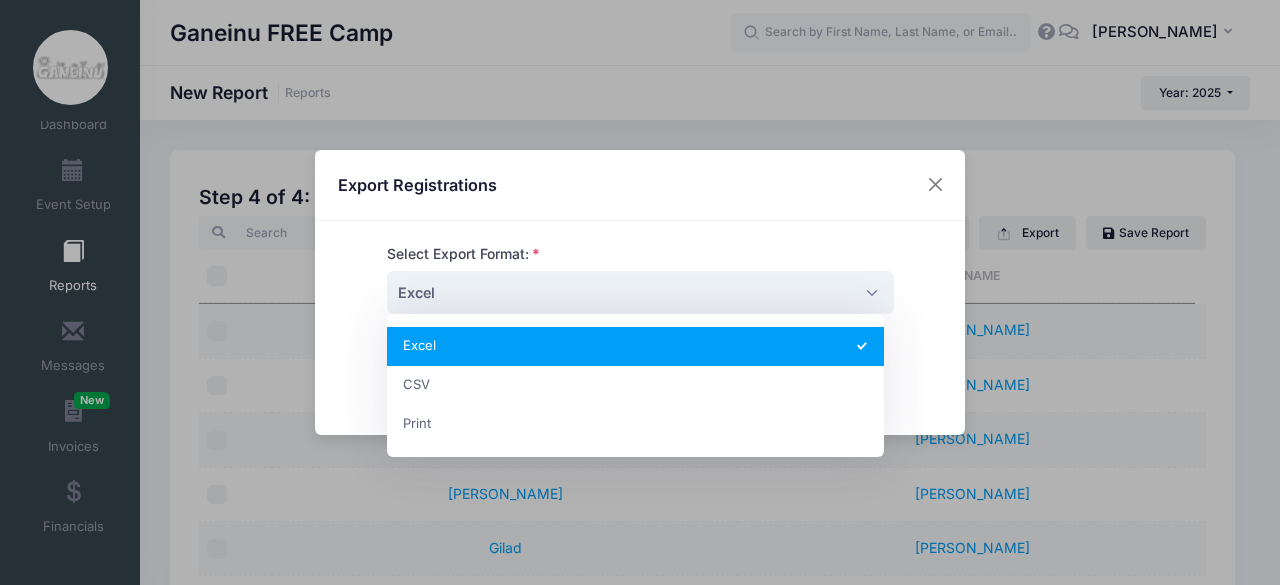 click on "Excel" at bounding box center [640, 292] 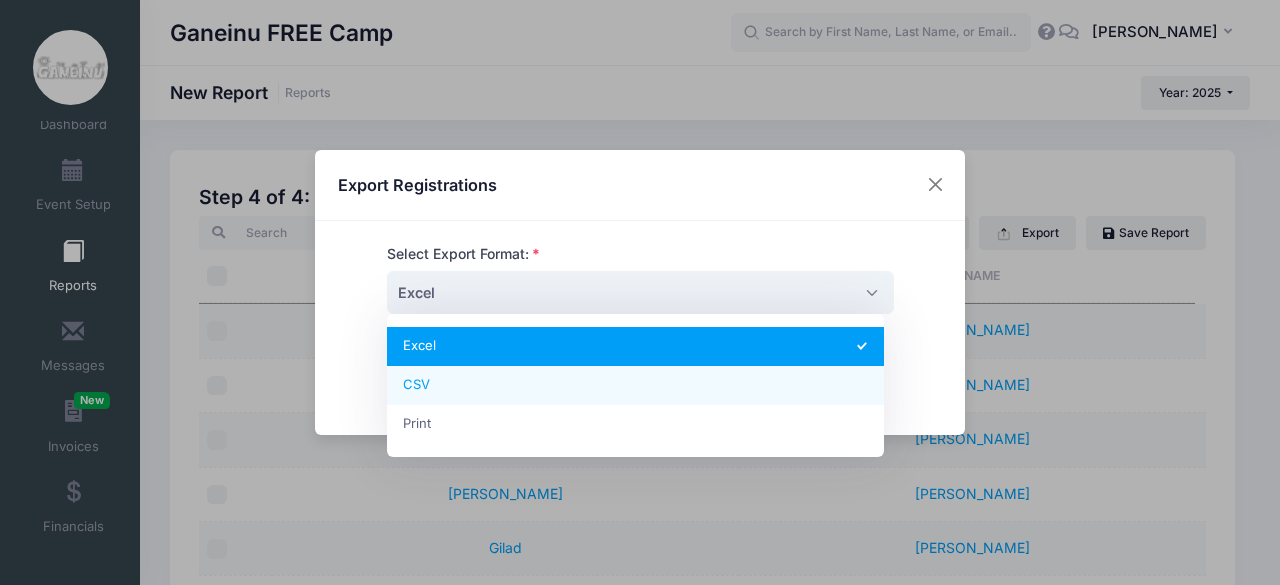 select on "csv" 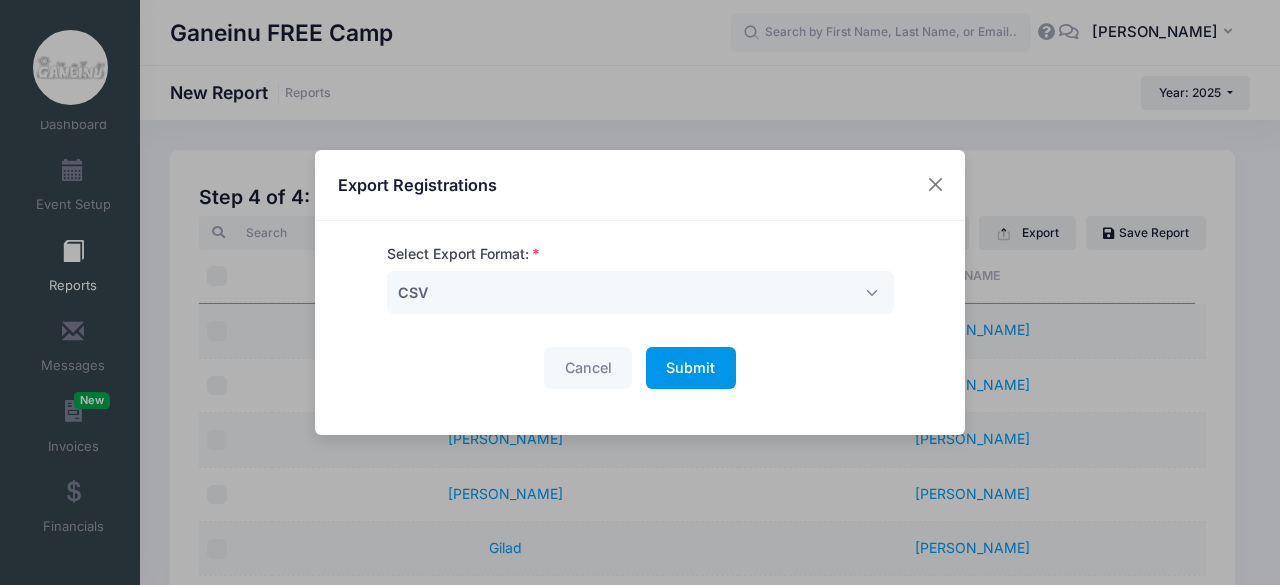 click on "Submit" at bounding box center [690, 367] 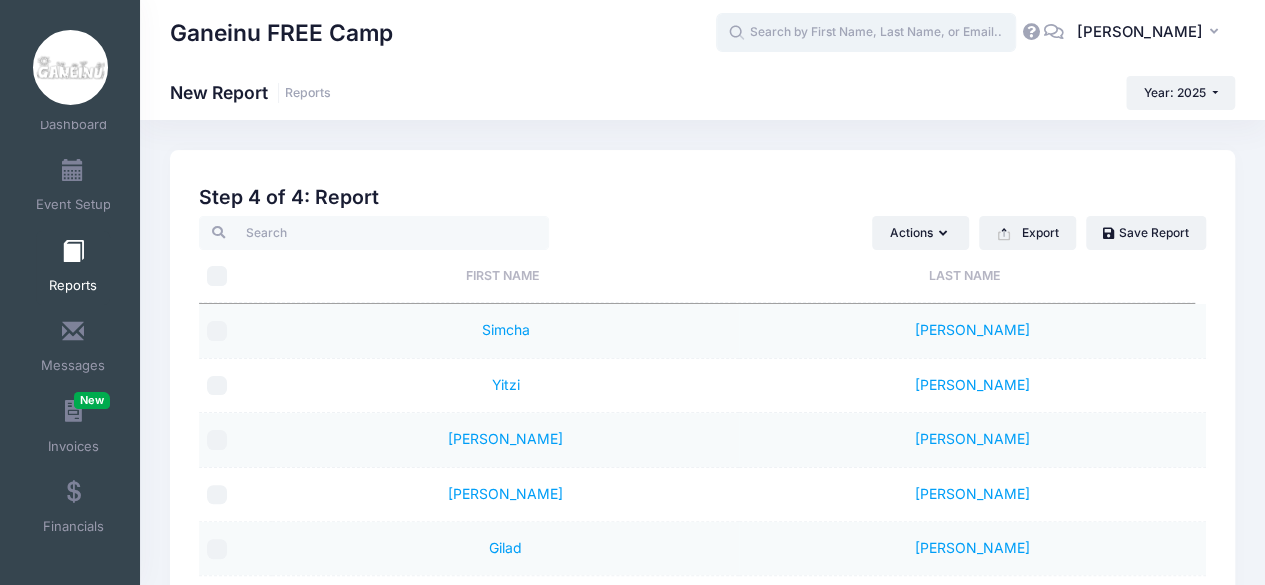 click at bounding box center [866, 33] 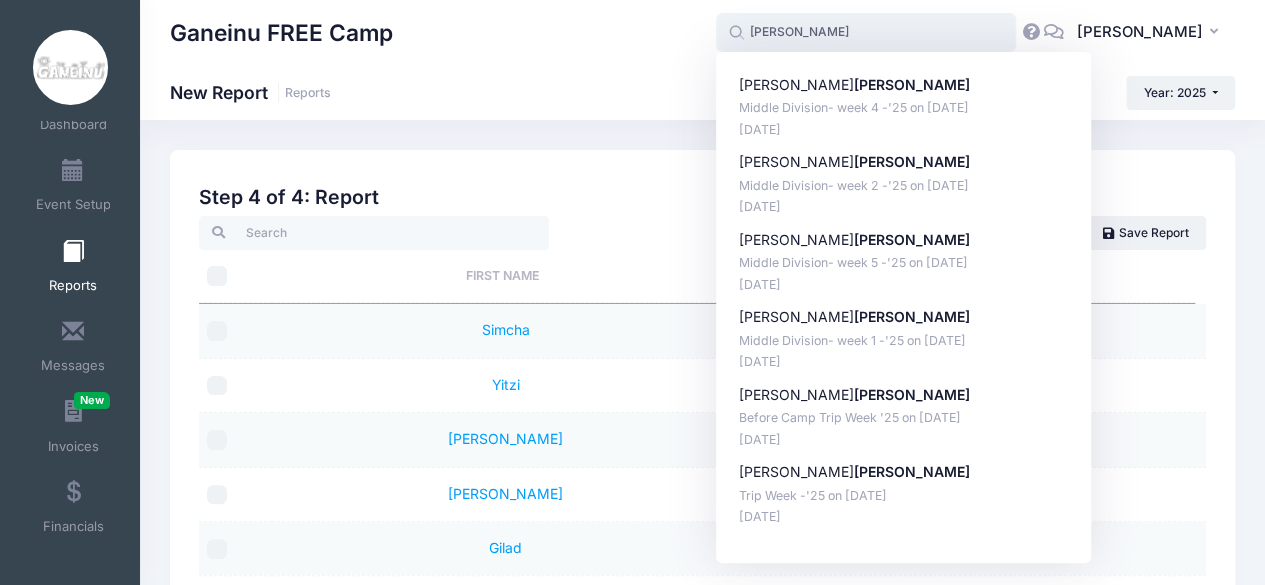 drag, startPoint x: 950, startPoint y: 37, endPoint x: 621, endPoint y: 33, distance: 329.02432 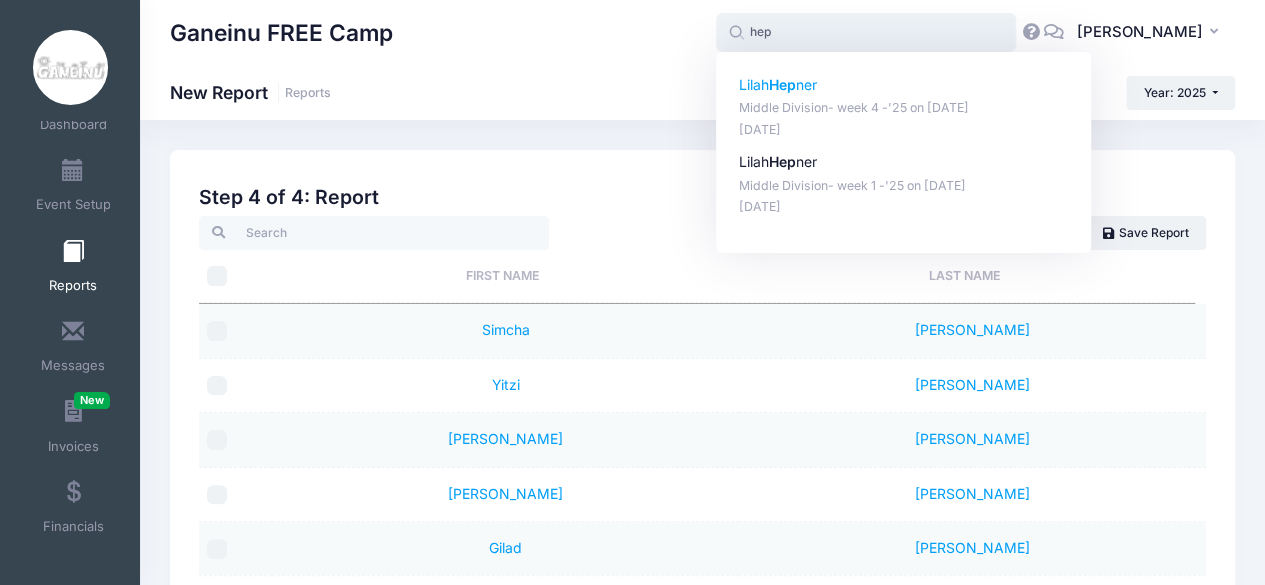 click on "Lilah  Hep ner" at bounding box center (904, 85) 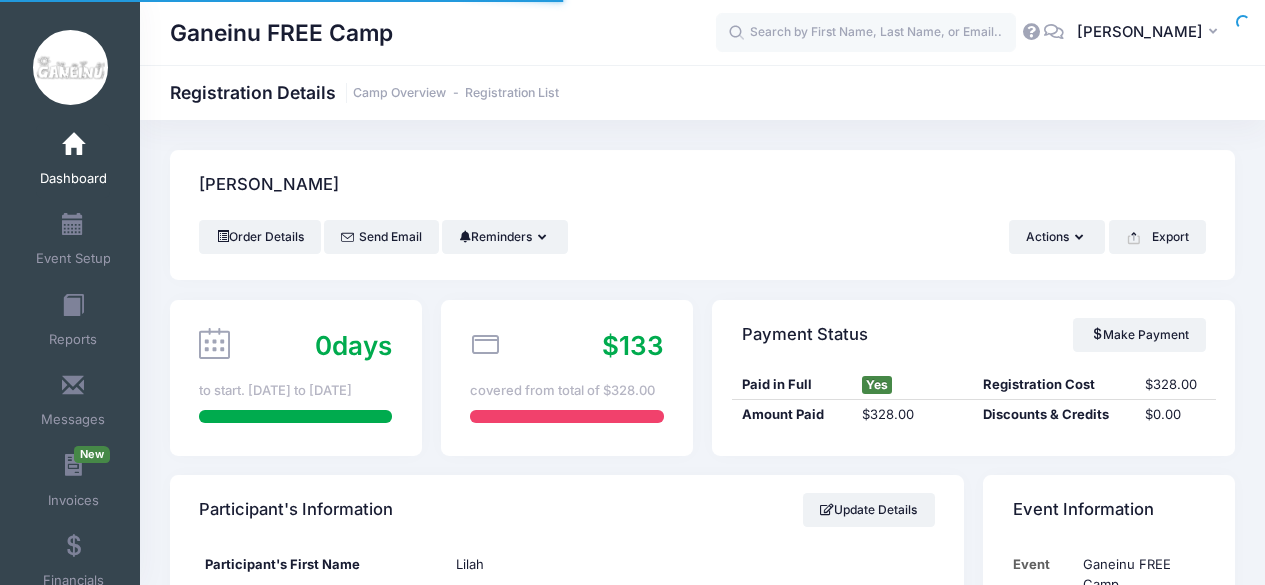 scroll, scrollTop: 0, scrollLeft: 0, axis: both 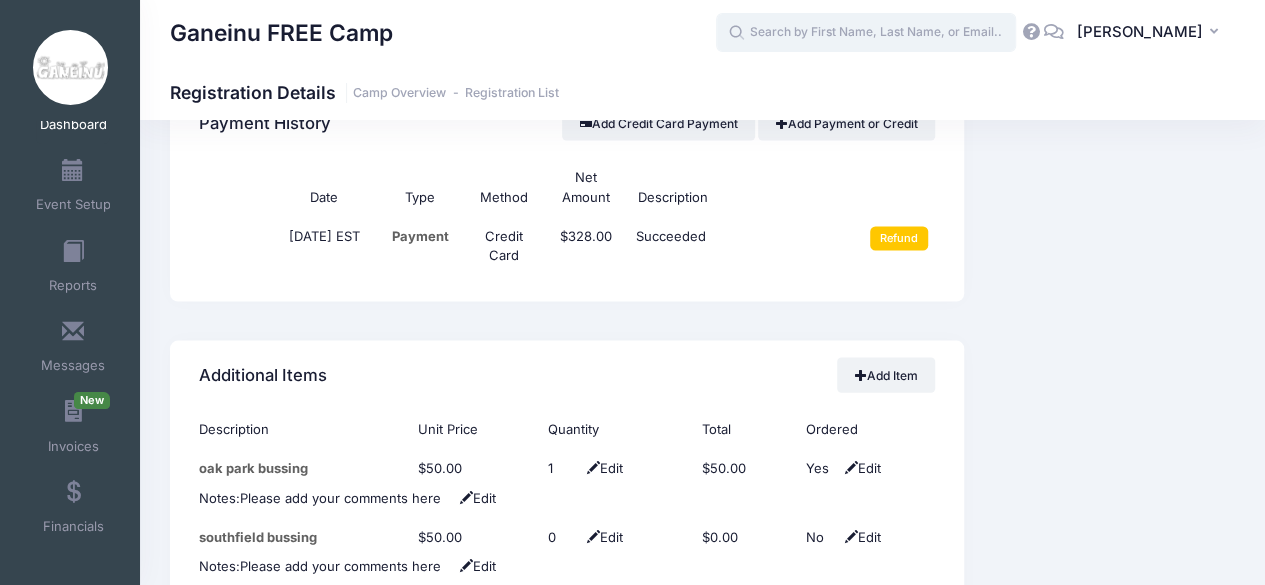 click at bounding box center [866, 33] 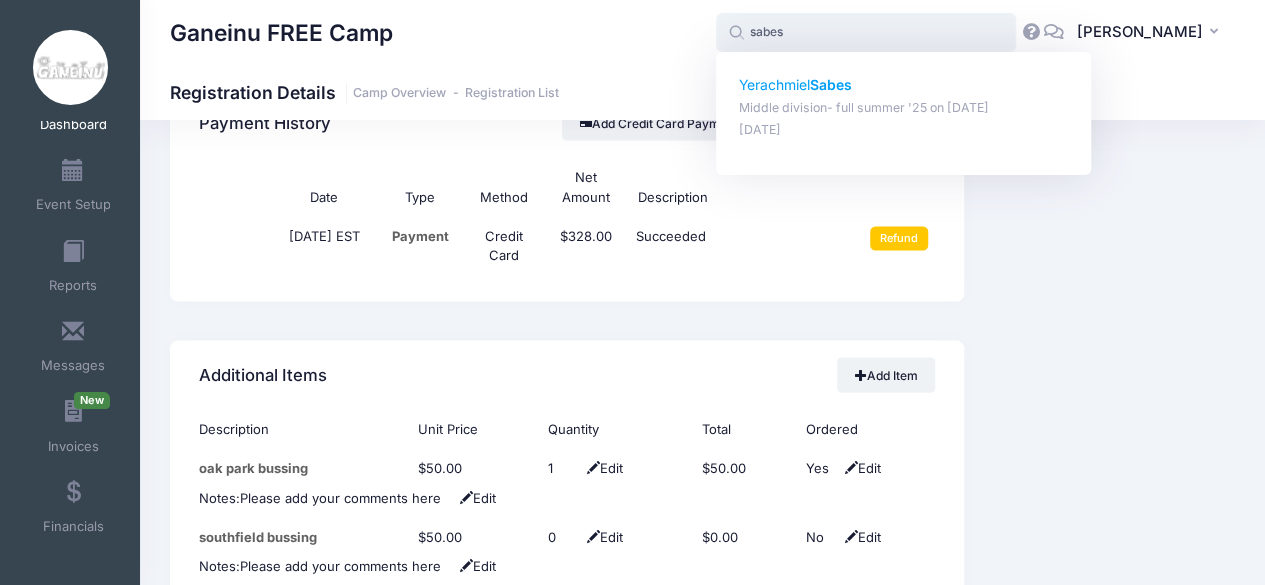 click on "Yerachmiel  Sabes" at bounding box center [904, 85] 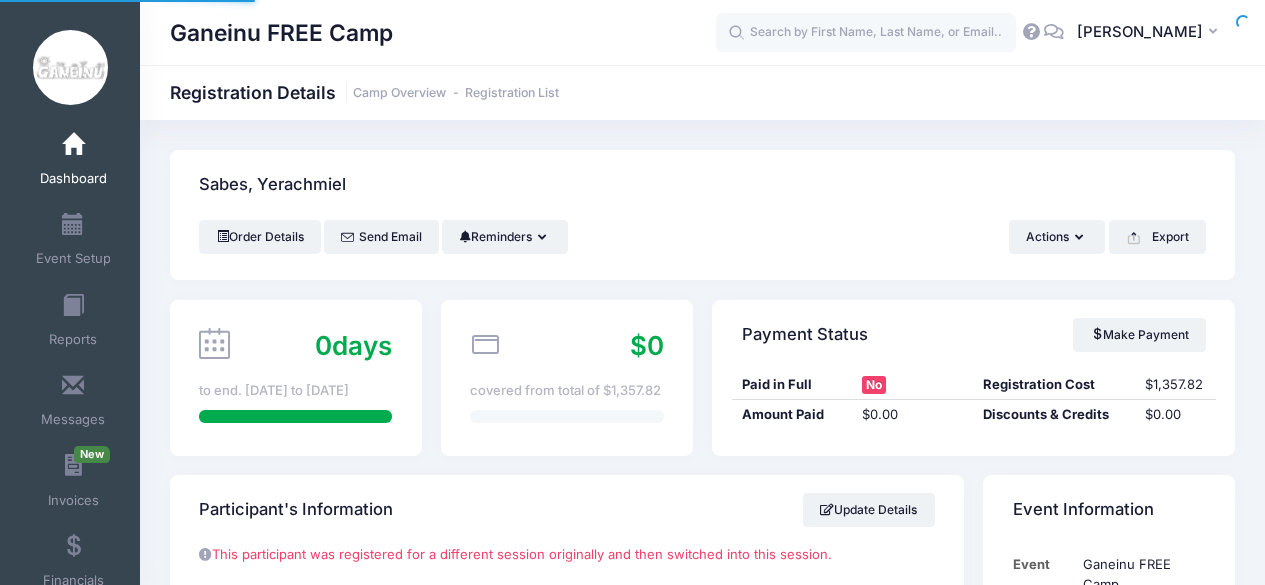 scroll, scrollTop: 0, scrollLeft: 0, axis: both 